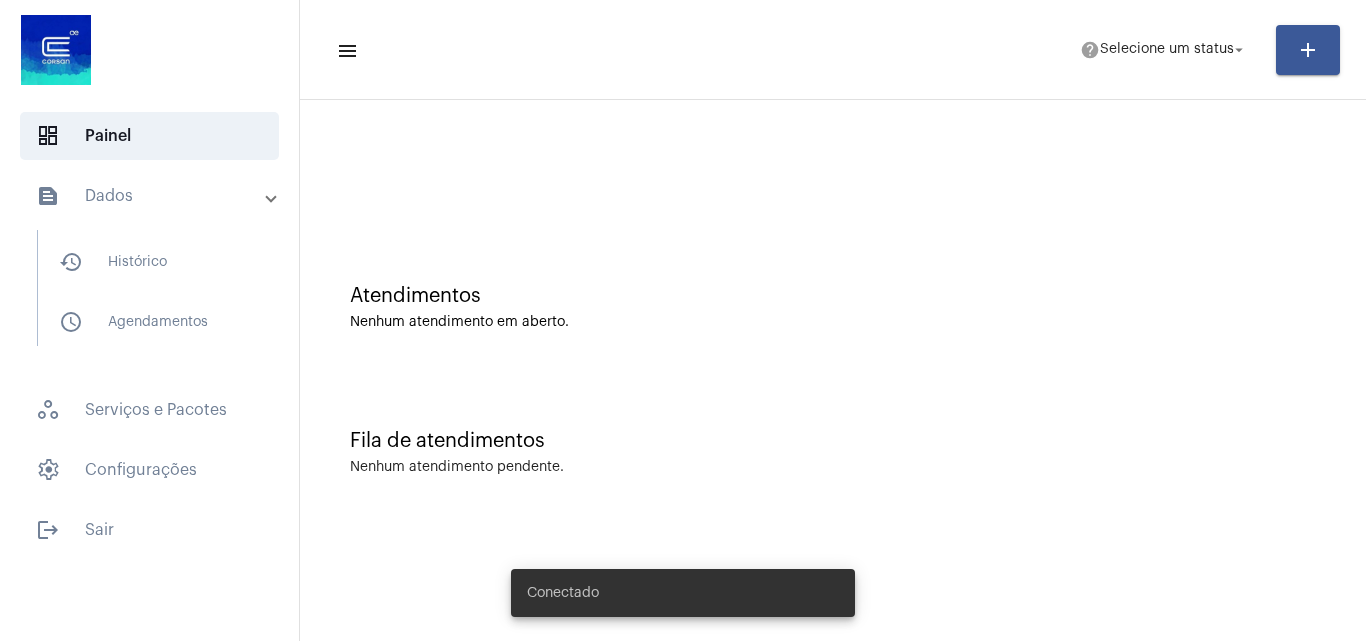 scroll, scrollTop: 0, scrollLeft: 0, axis: both 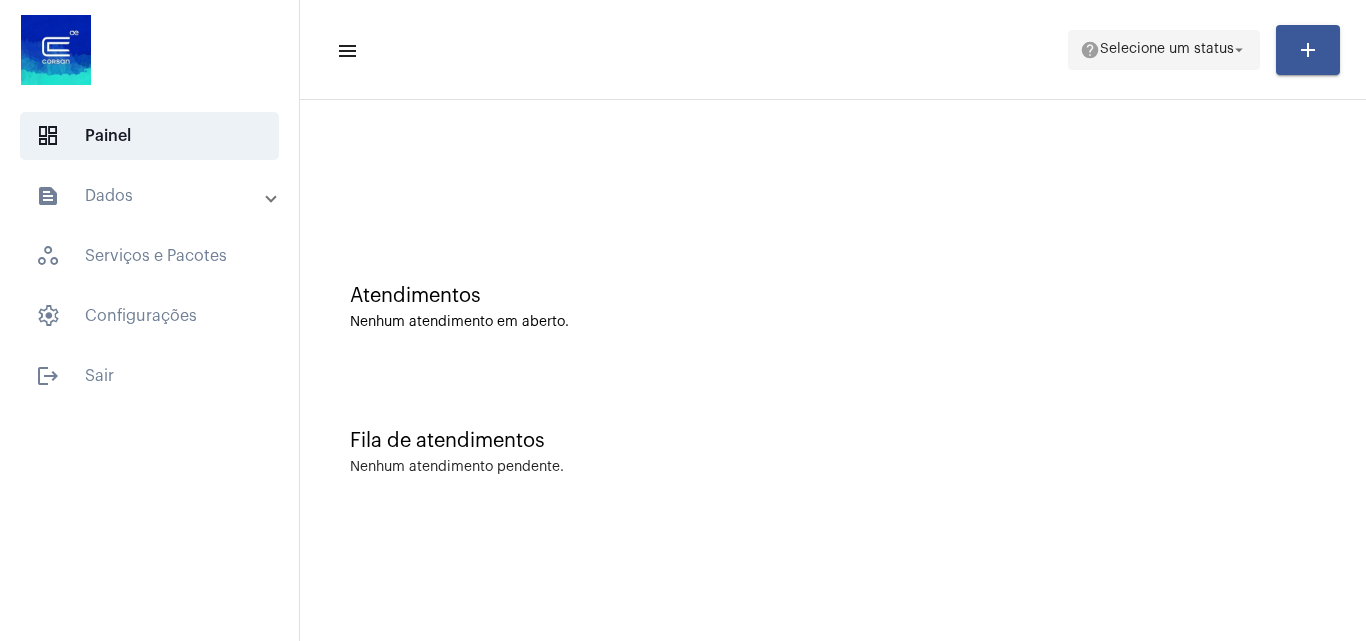 click on "help  Selecione um status arrow_drop_down" 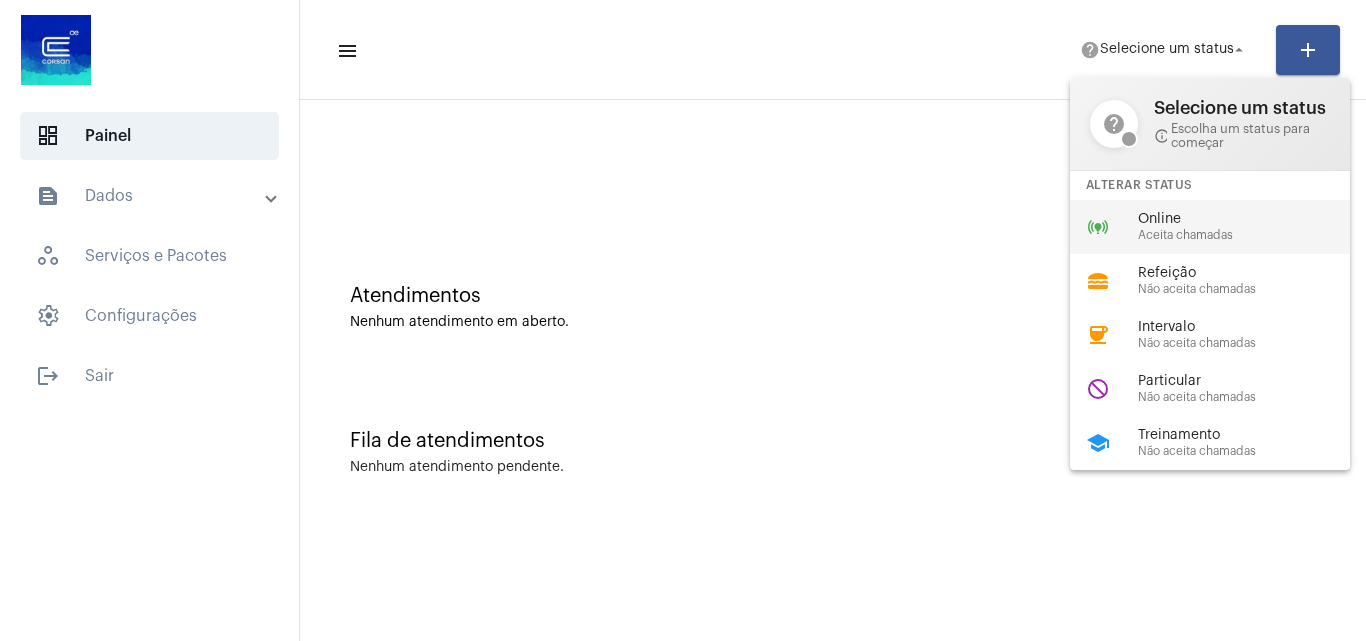click on "Online" at bounding box center [1252, 219] 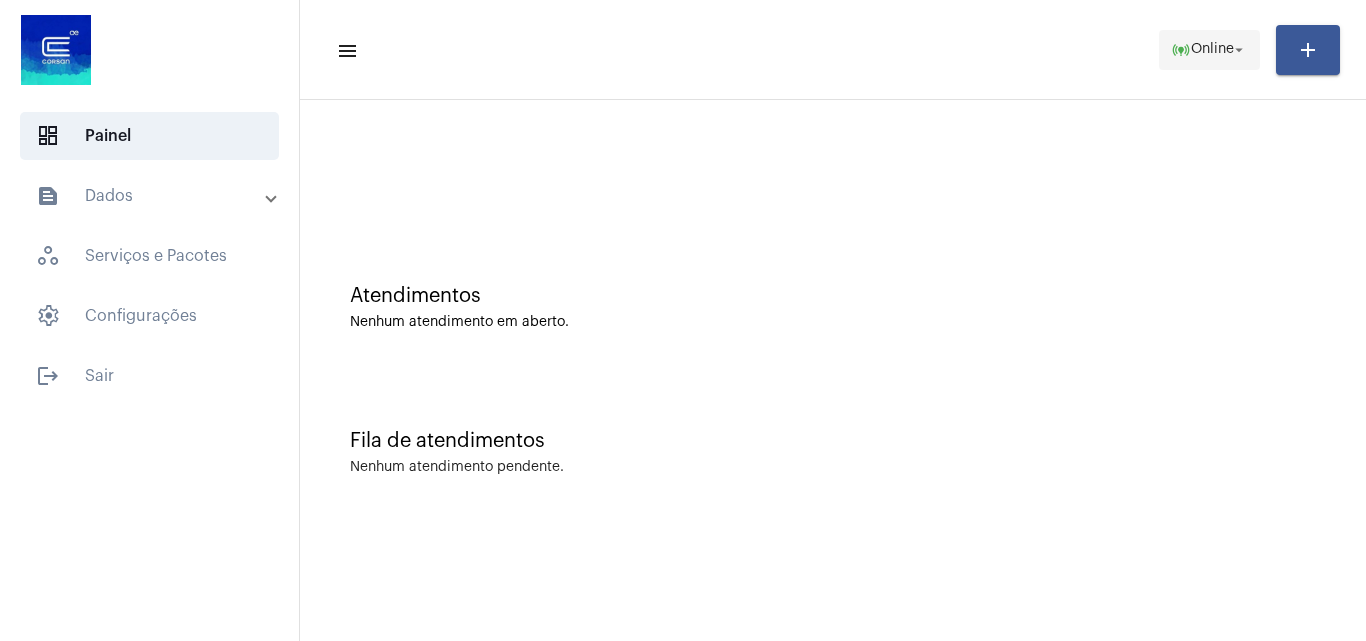 click on "online_prediction" 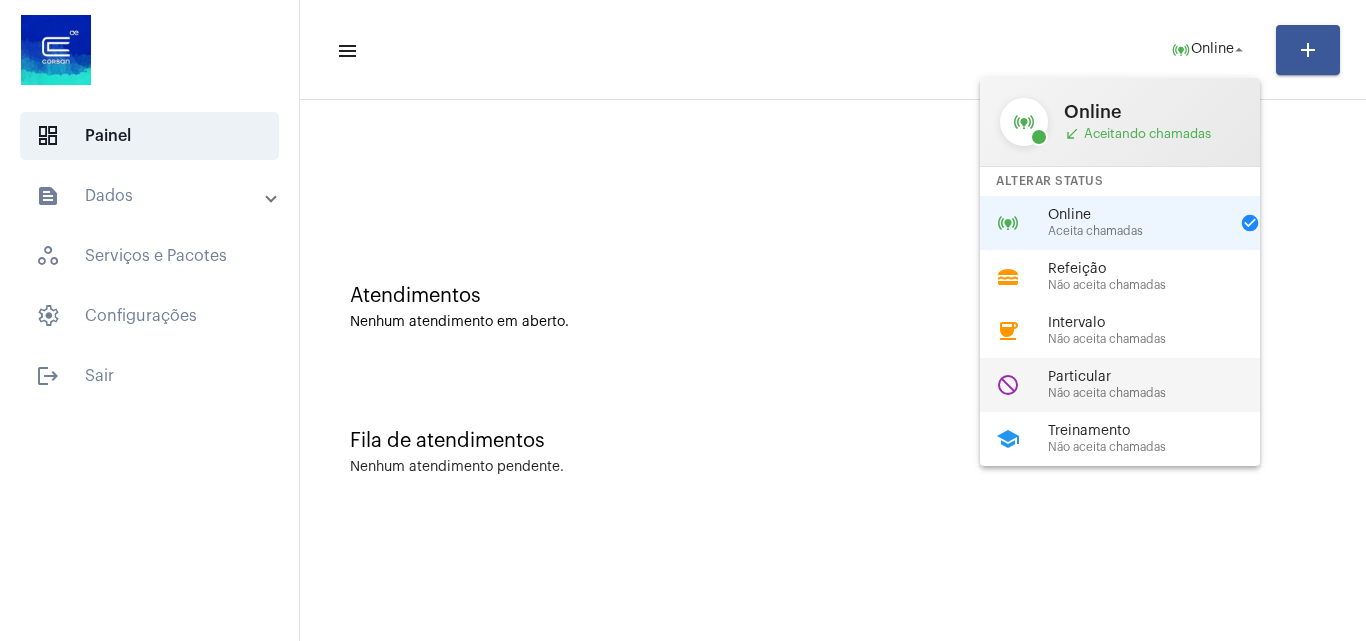 click on "Não aceita chamadas" at bounding box center [1162, 393] 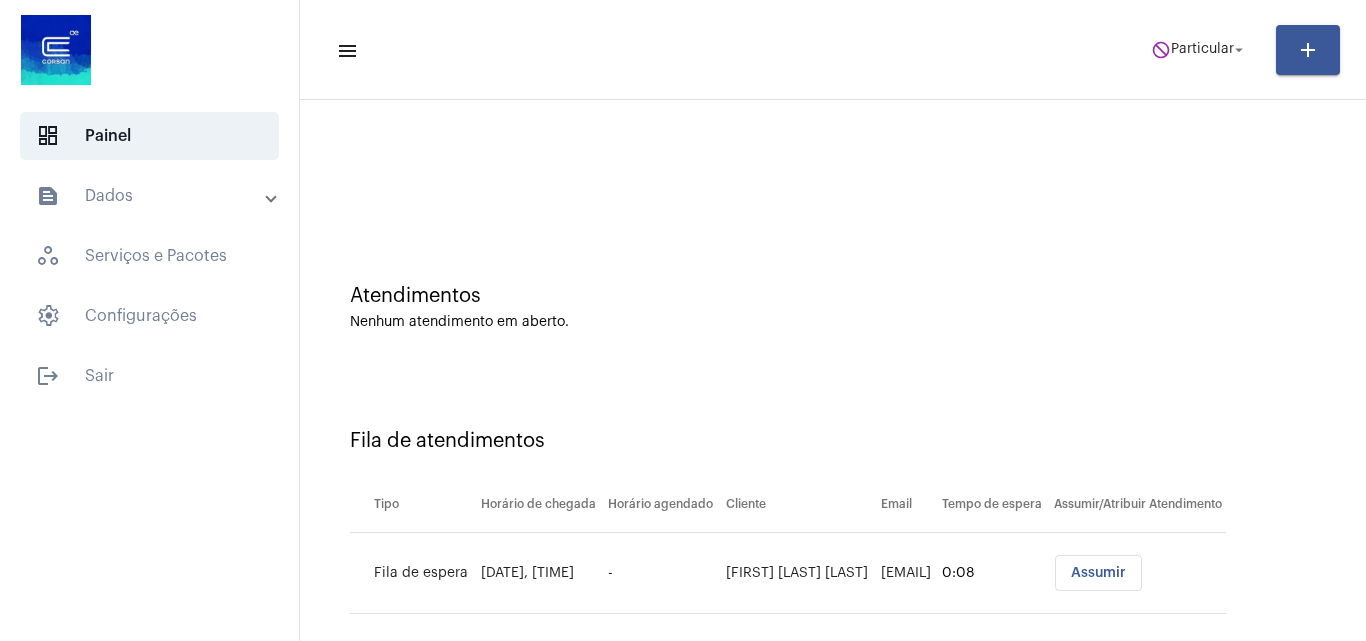 scroll, scrollTop: 27, scrollLeft: 0, axis: vertical 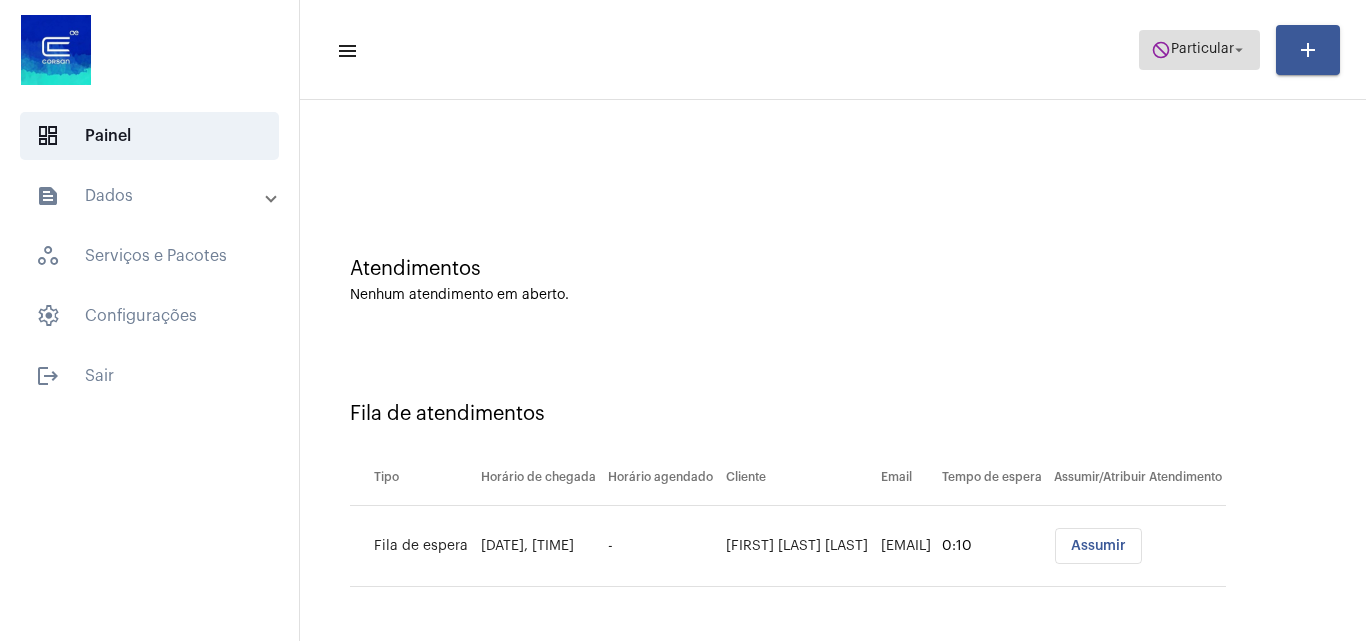 click on "do_not_disturb  Particular arrow_drop_down" 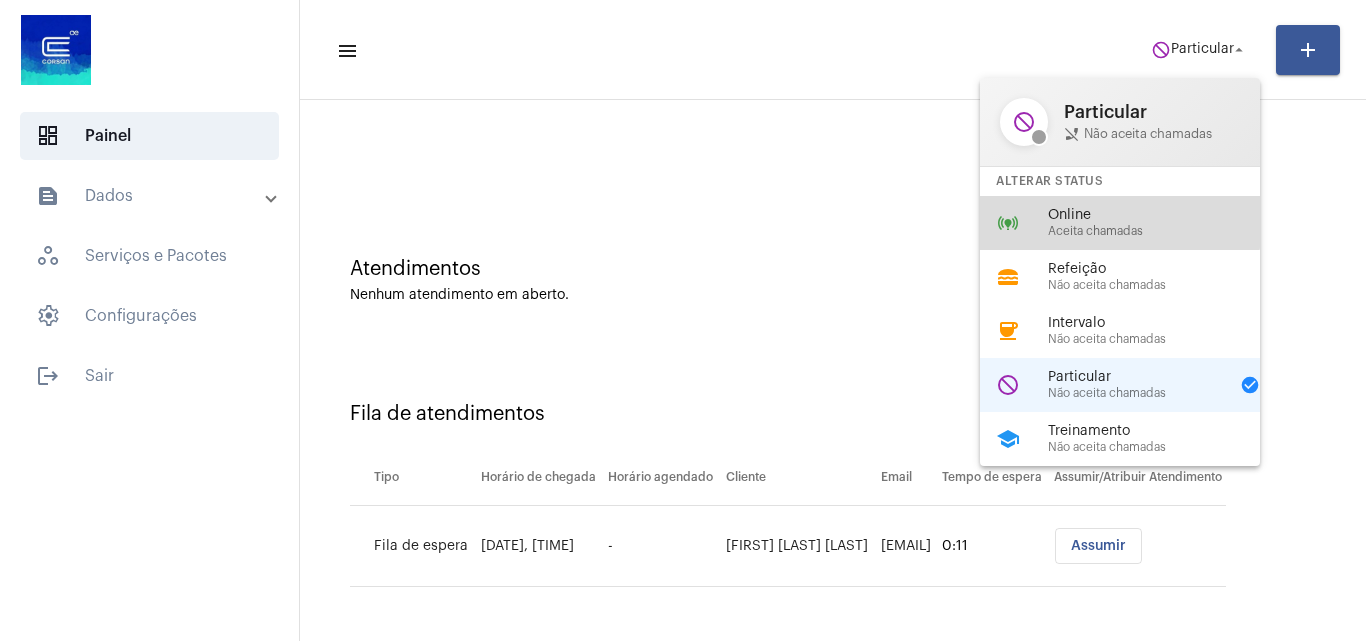 click on "Online" at bounding box center [1162, 215] 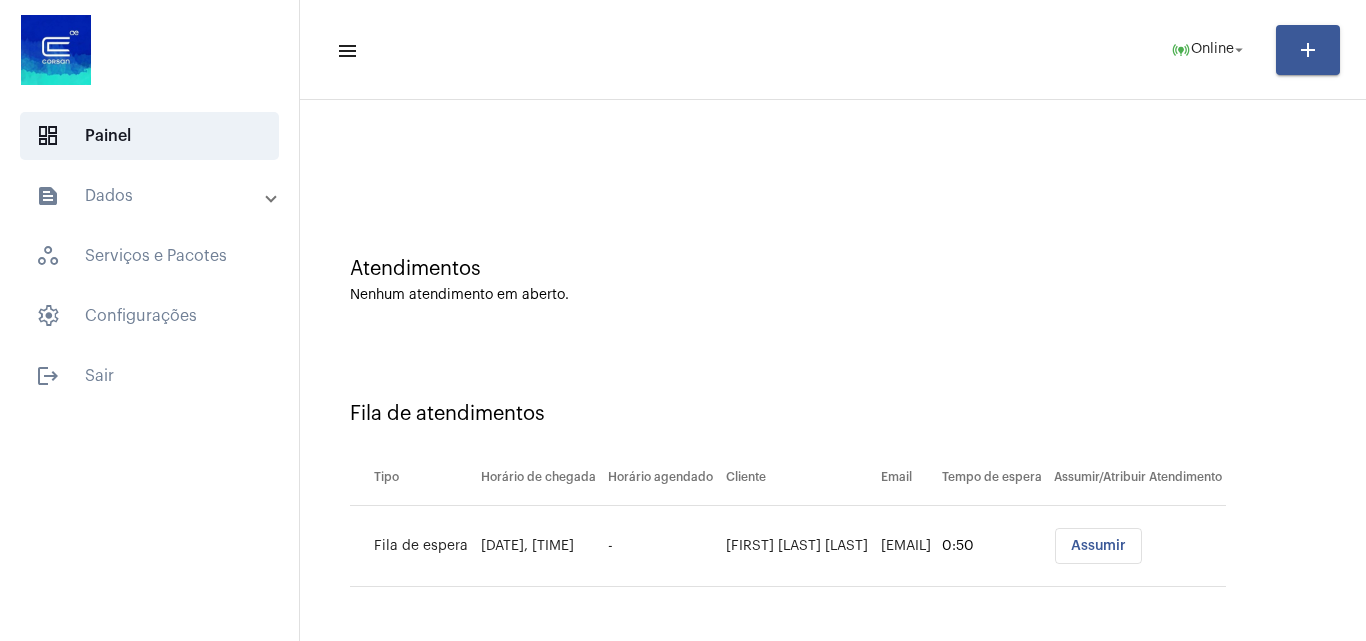click on "Assumir" at bounding box center [1098, 546] 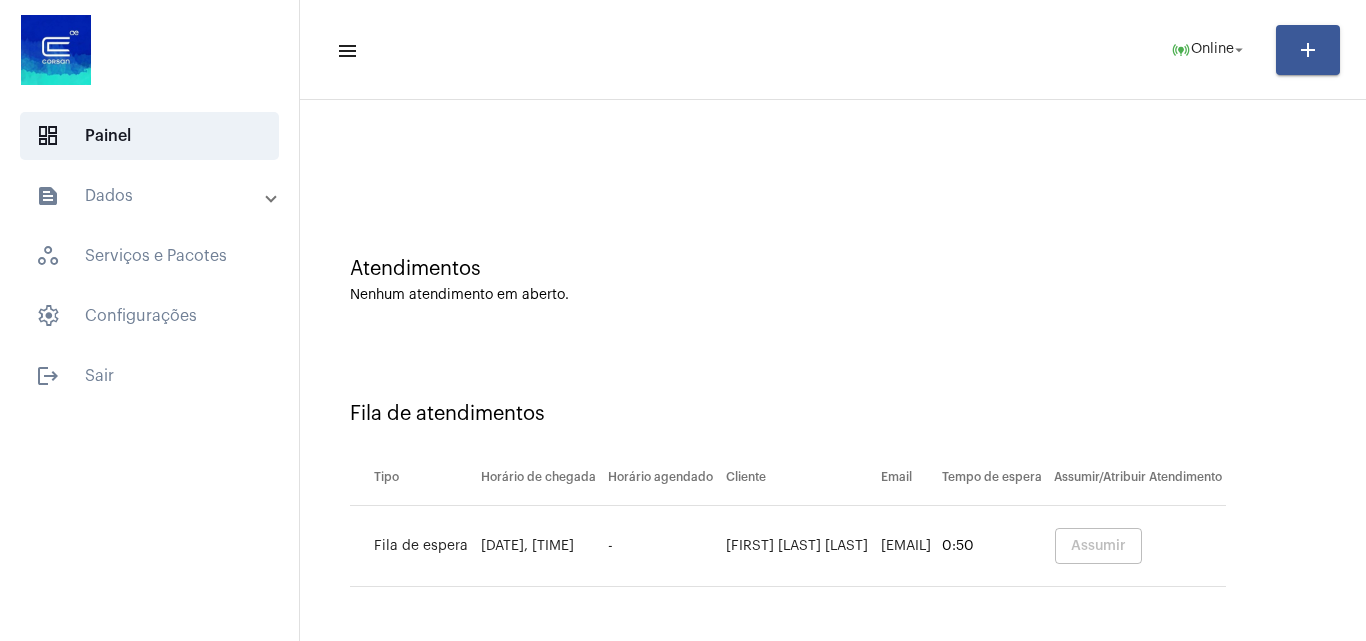 scroll, scrollTop: 0, scrollLeft: 0, axis: both 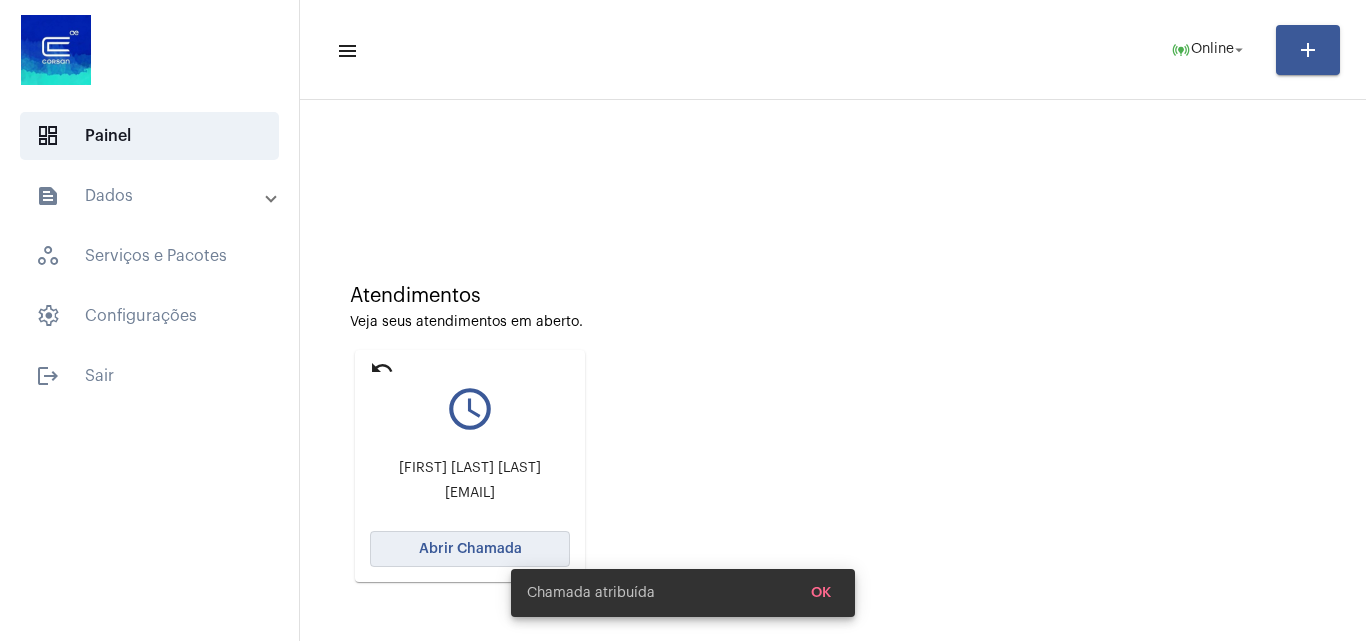 click on "Abrir Chamada" 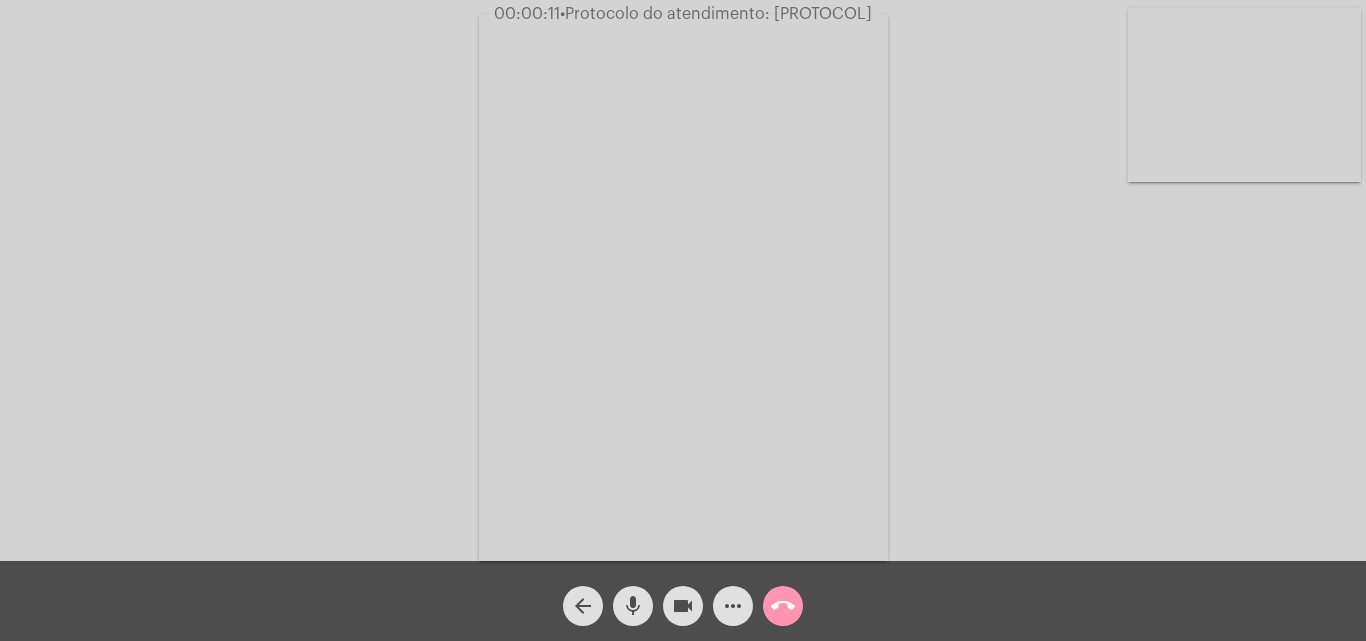 click on "Acessando Câmera e Microfone..." 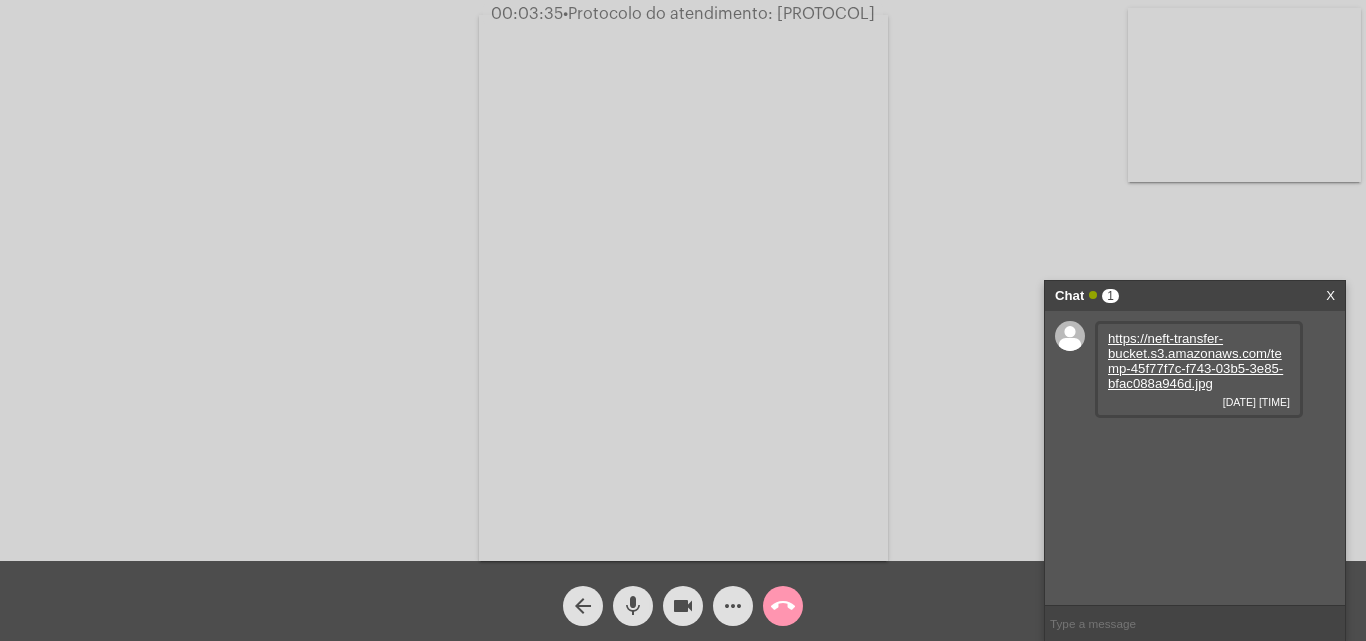 click on "https://neft-transfer-bucket.s3.amazonaws.com/temp-45f77f7c-f743-03b5-3e85-bfac088a946d.jpg" at bounding box center (1195, 361) 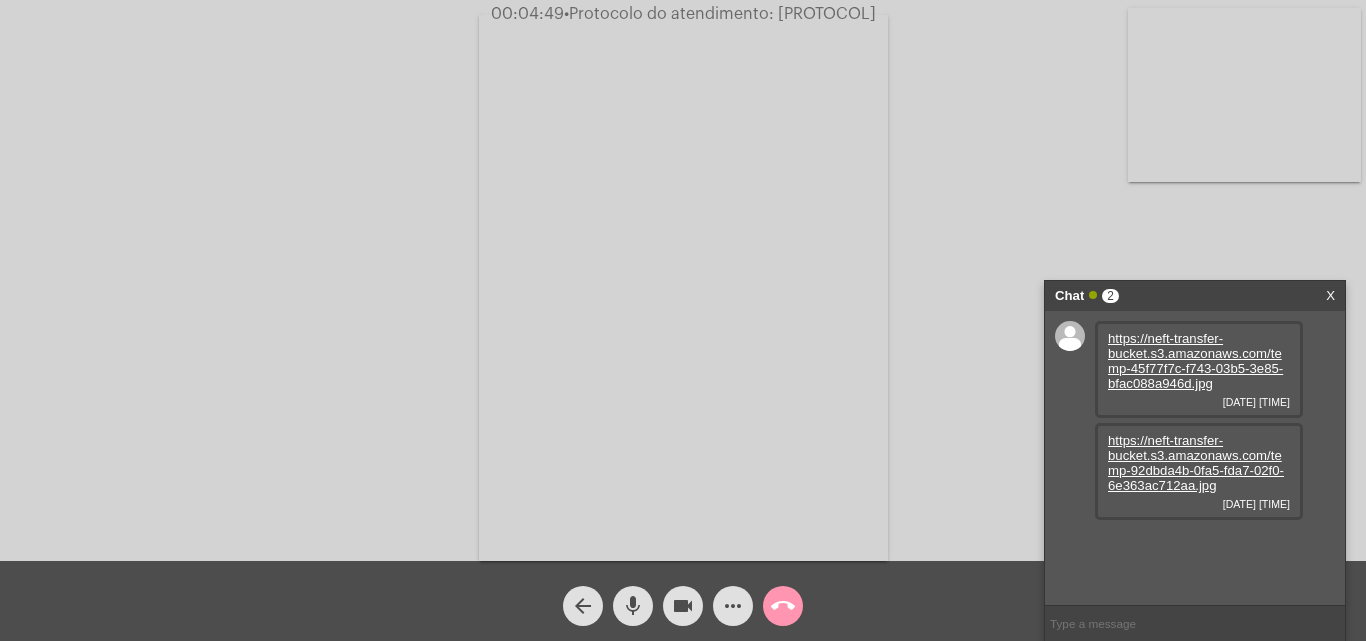 click on "https://neft-transfer-bucket.s3.amazonaws.com/temp-92dbda4b-0fa5-fda7-02f0-6e363ac712aa.jpg" at bounding box center [1196, 463] 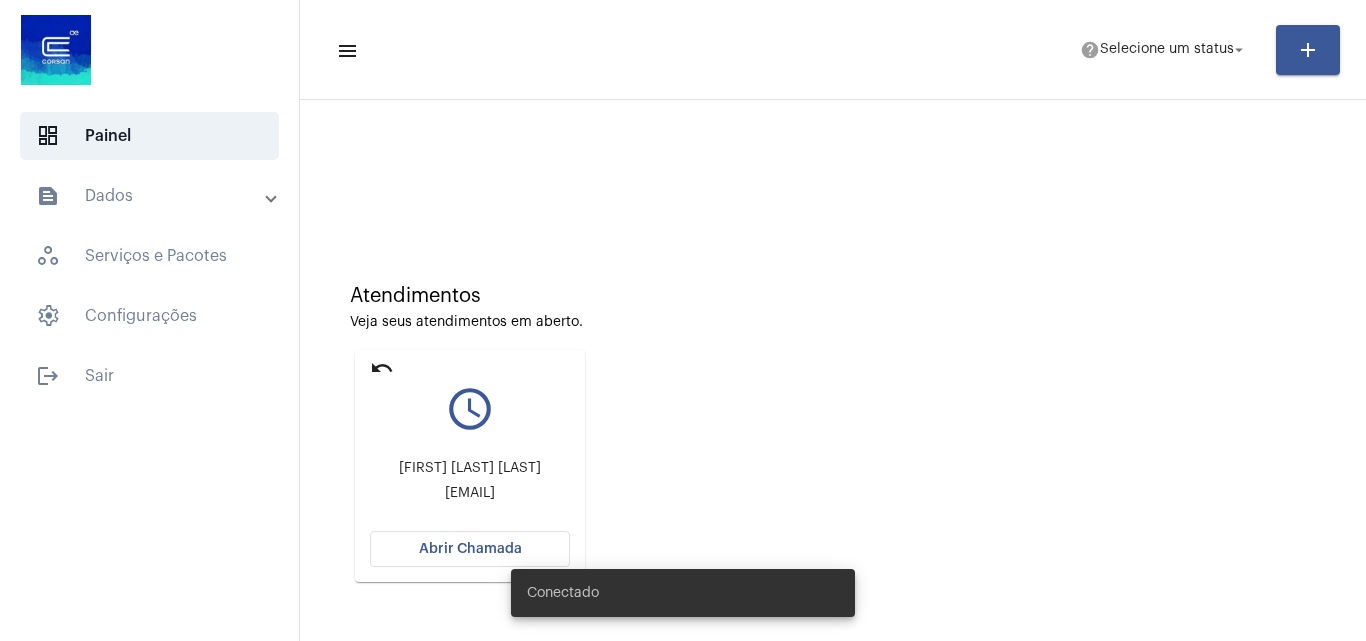 scroll, scrollTop: 0, scrollLeft: 0, axis: both 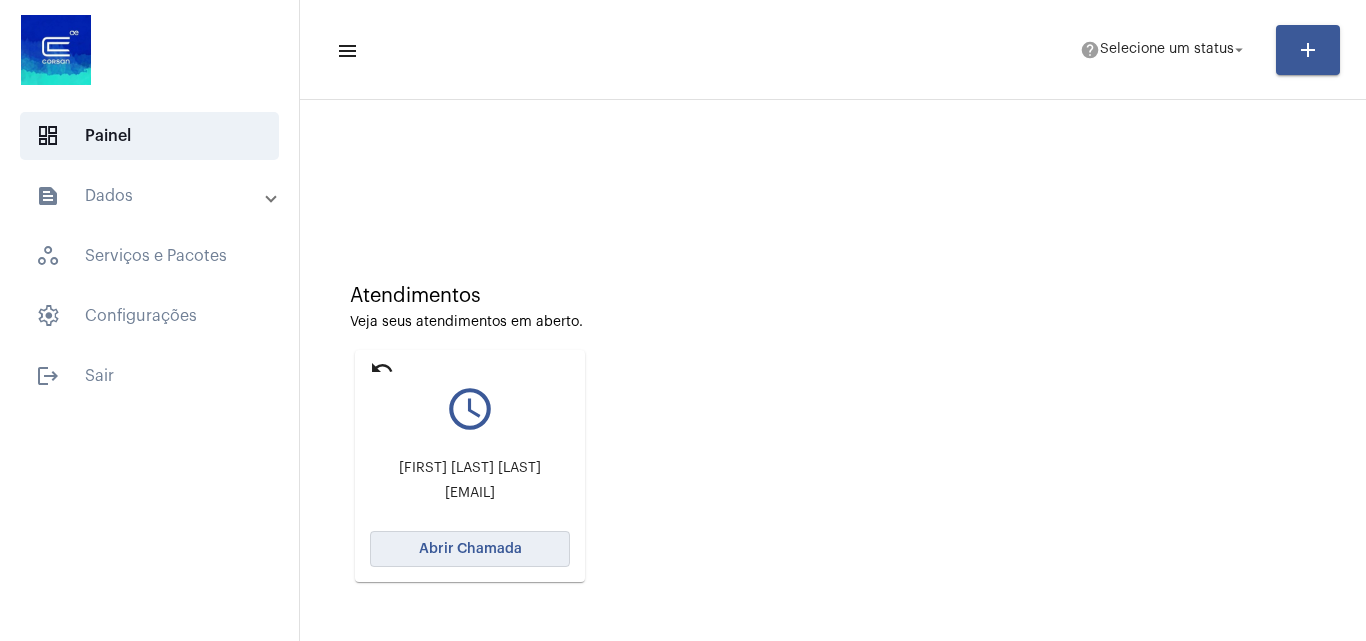 click on "Abrir Chamada" 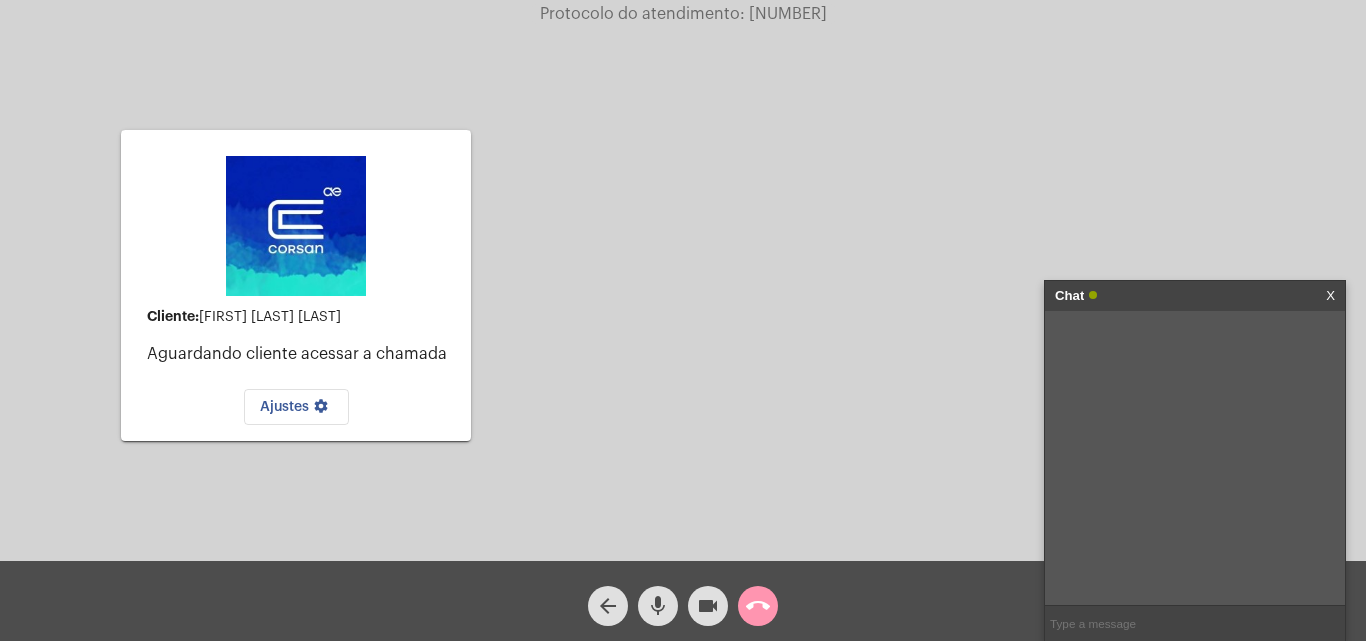 click on "X" at bounding box center [1330, 296] 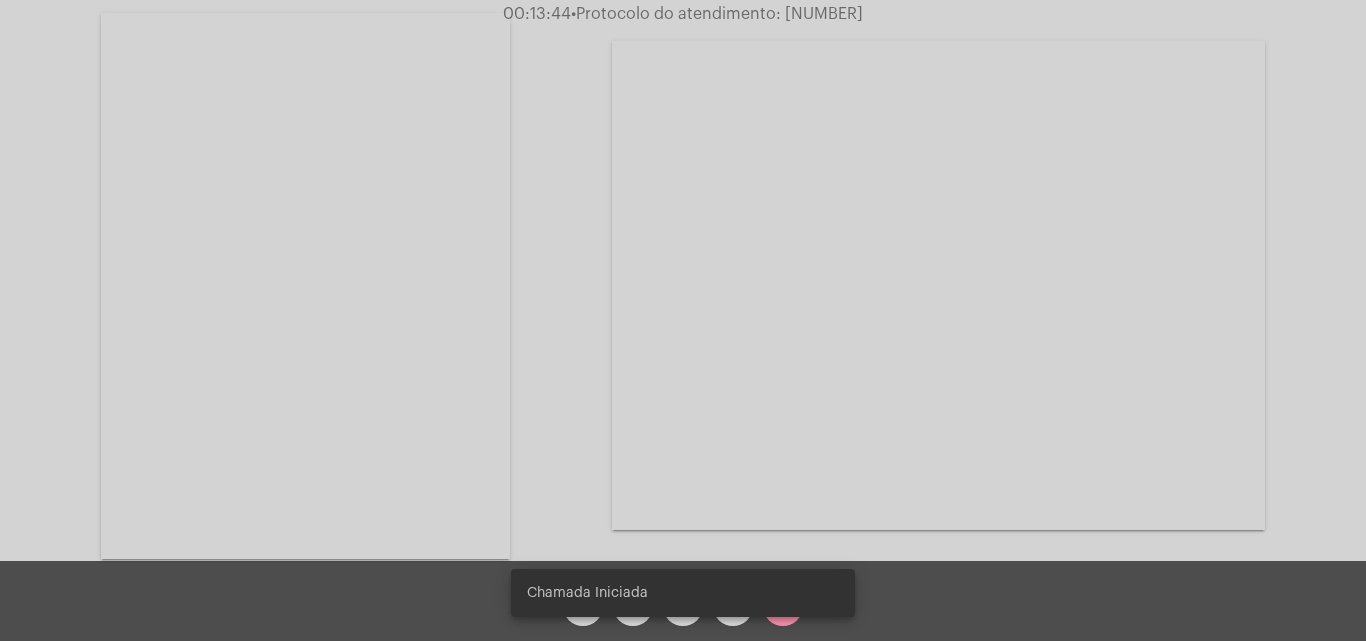 click at bounding box center (305, 286) 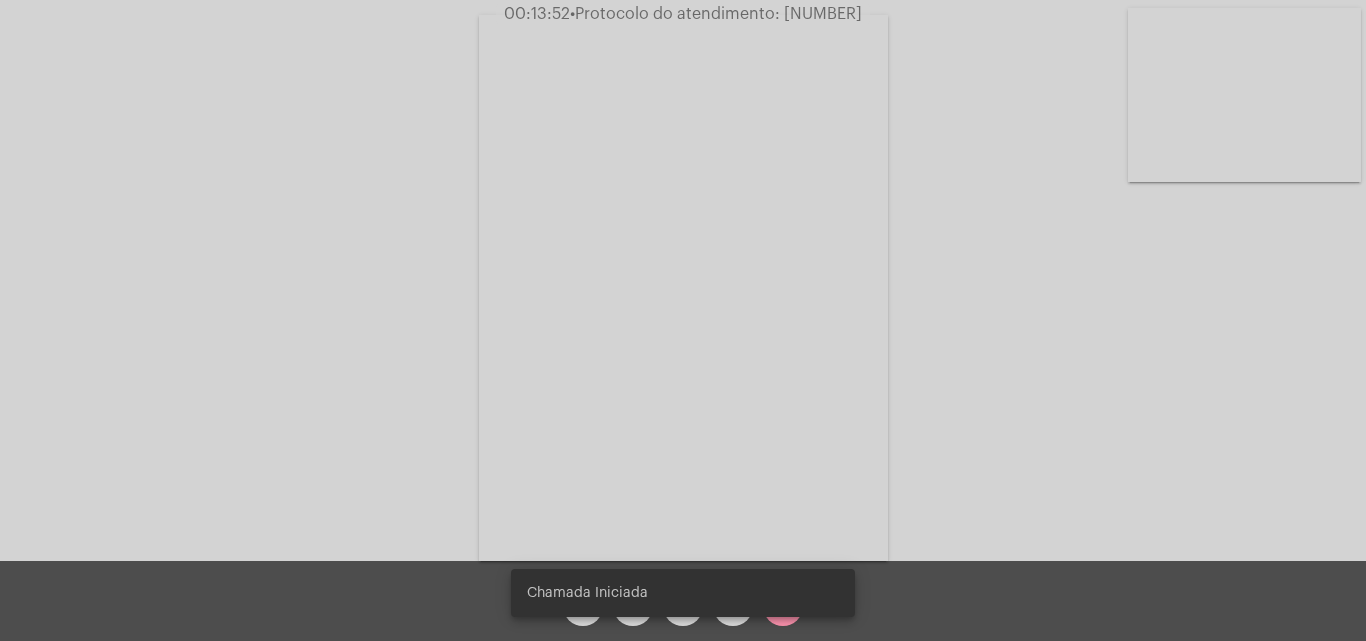 click on "Chamada Iniciada" at bounding box center (683, 593) 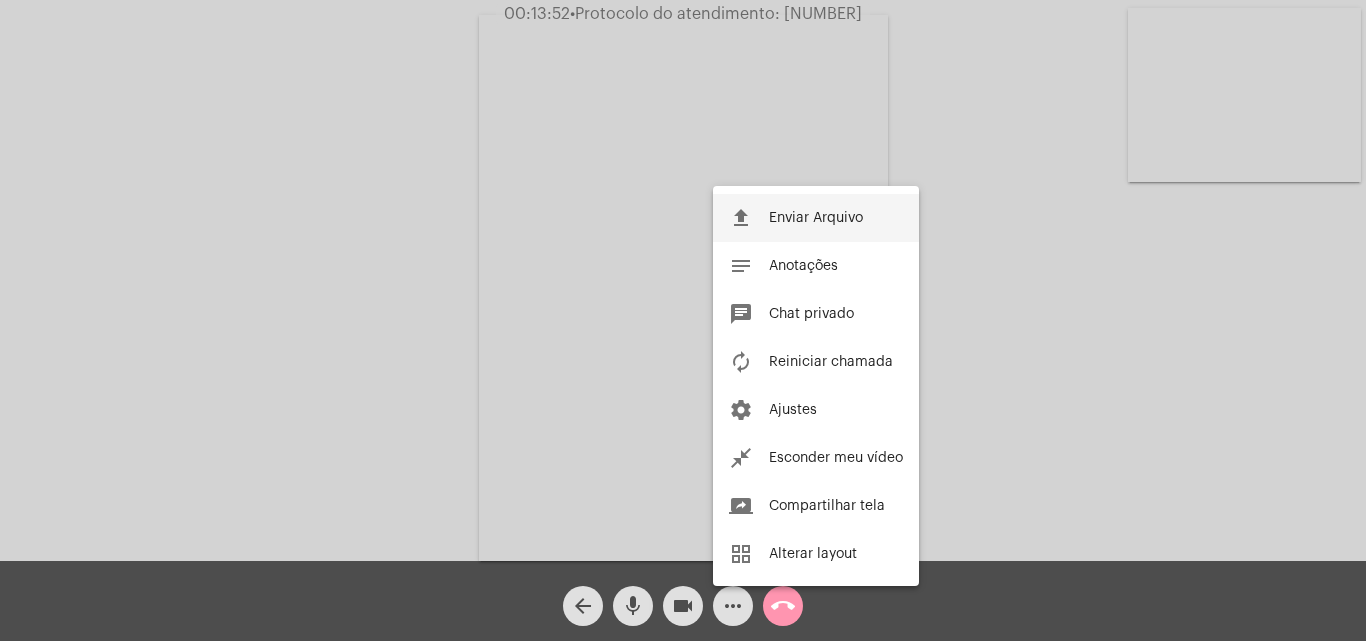click on "file_upload Enviar Arquivo" at bounding box center (816, 218) 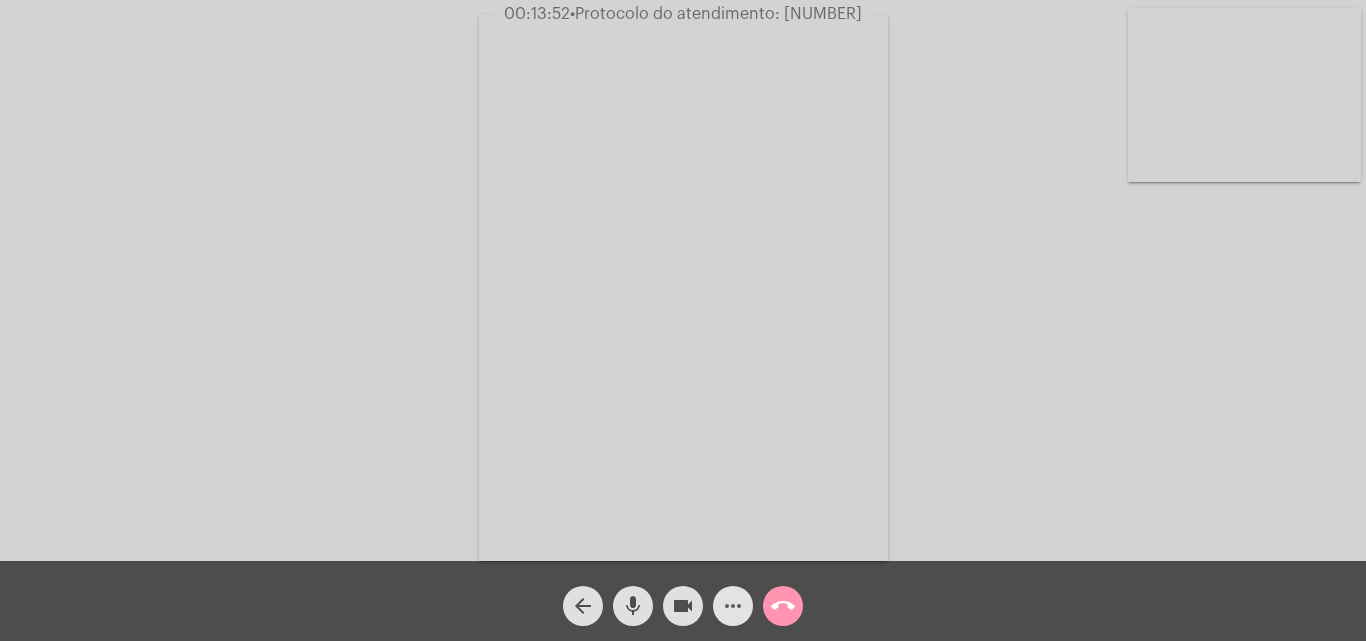 click on "more_horiz" 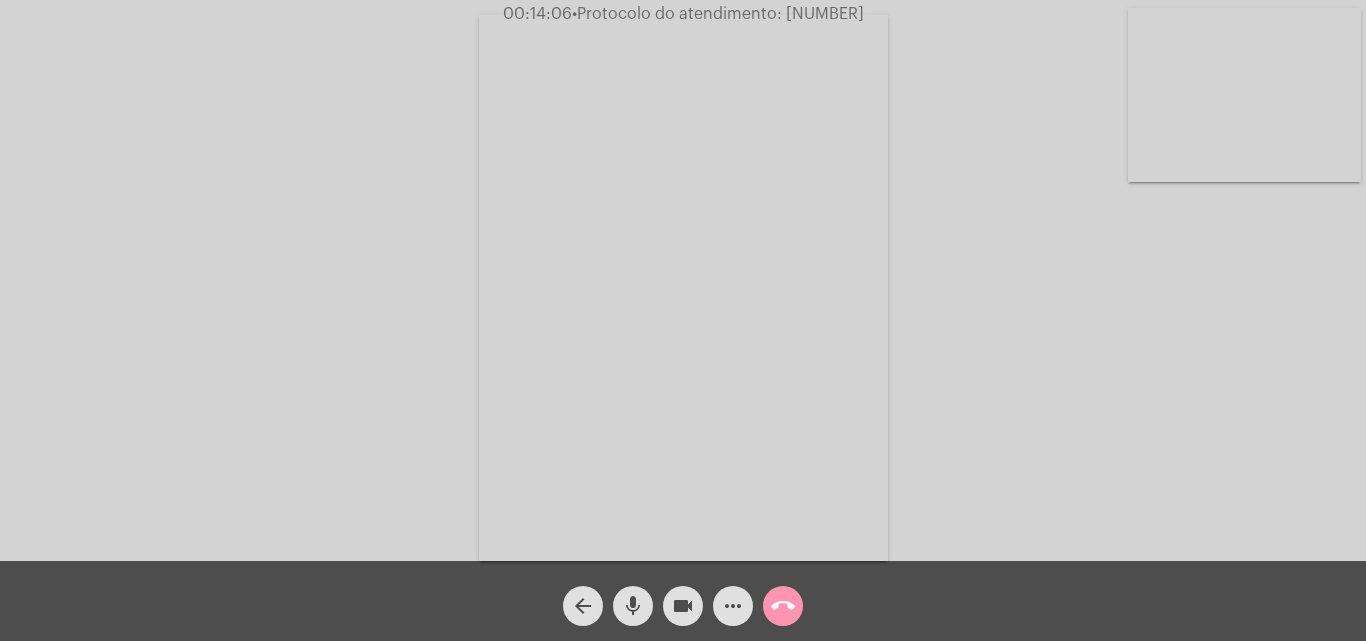 click on "•  Protocolo do atendimento: 20250808012751" 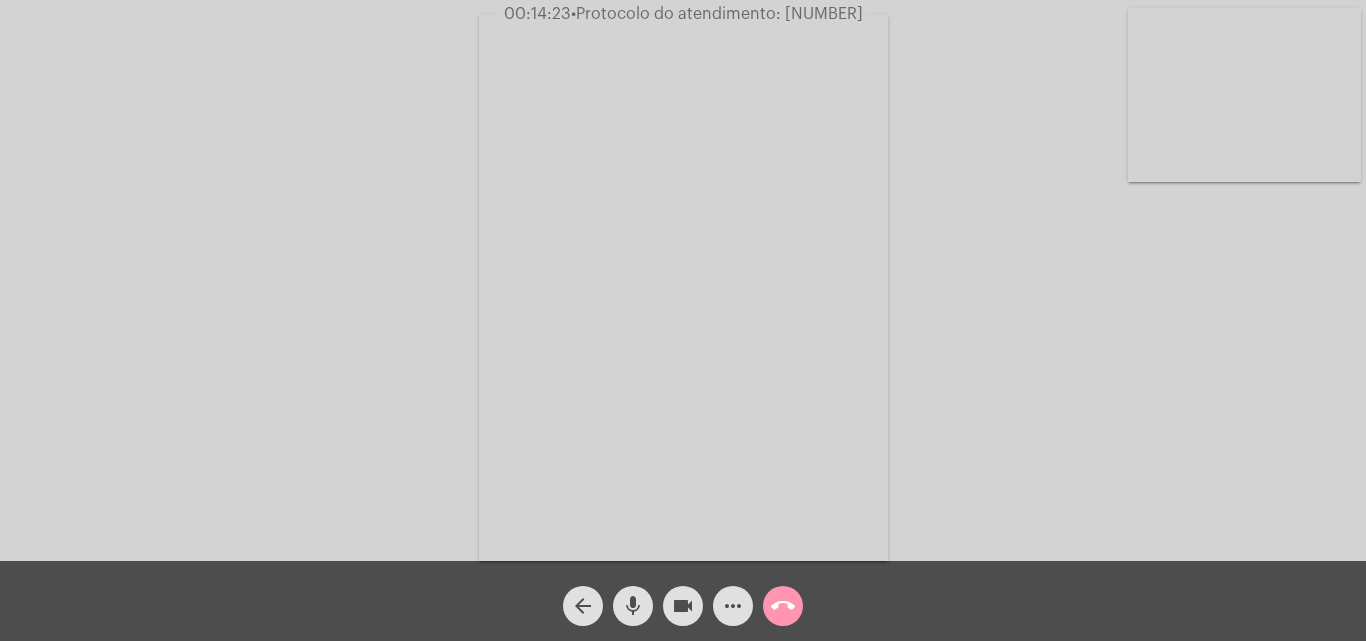 click on "Acessando Câmera e Microfone..." 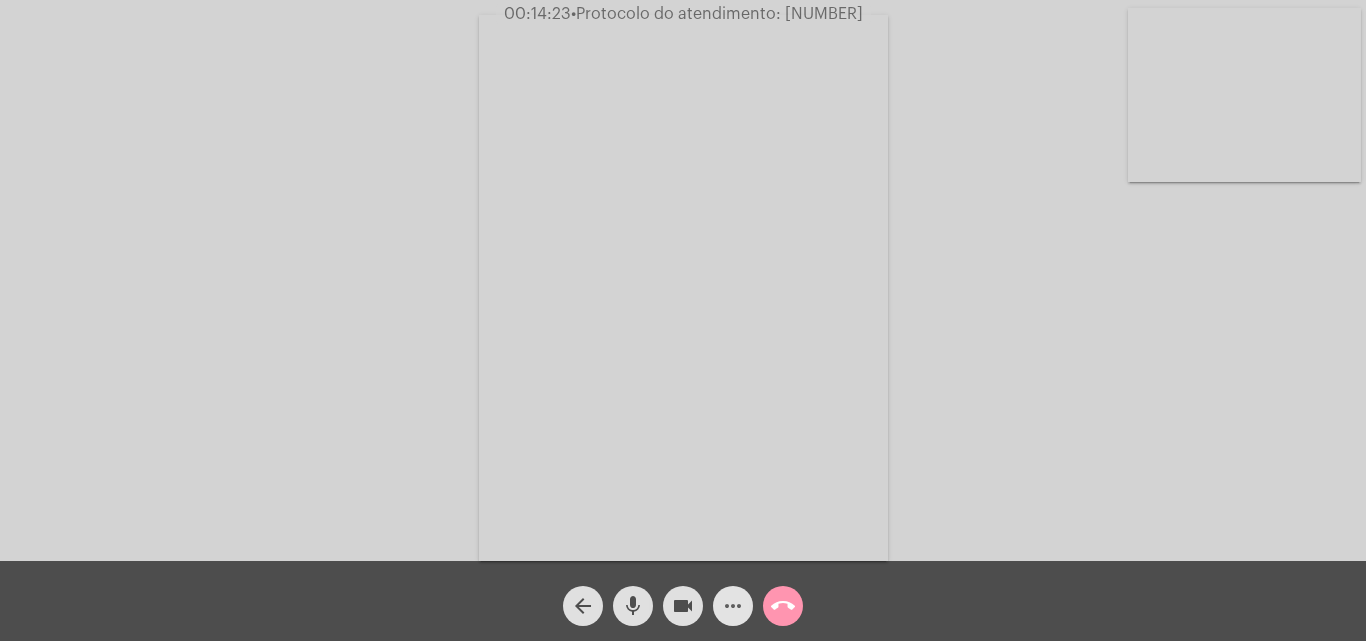 click on "more_horiz" 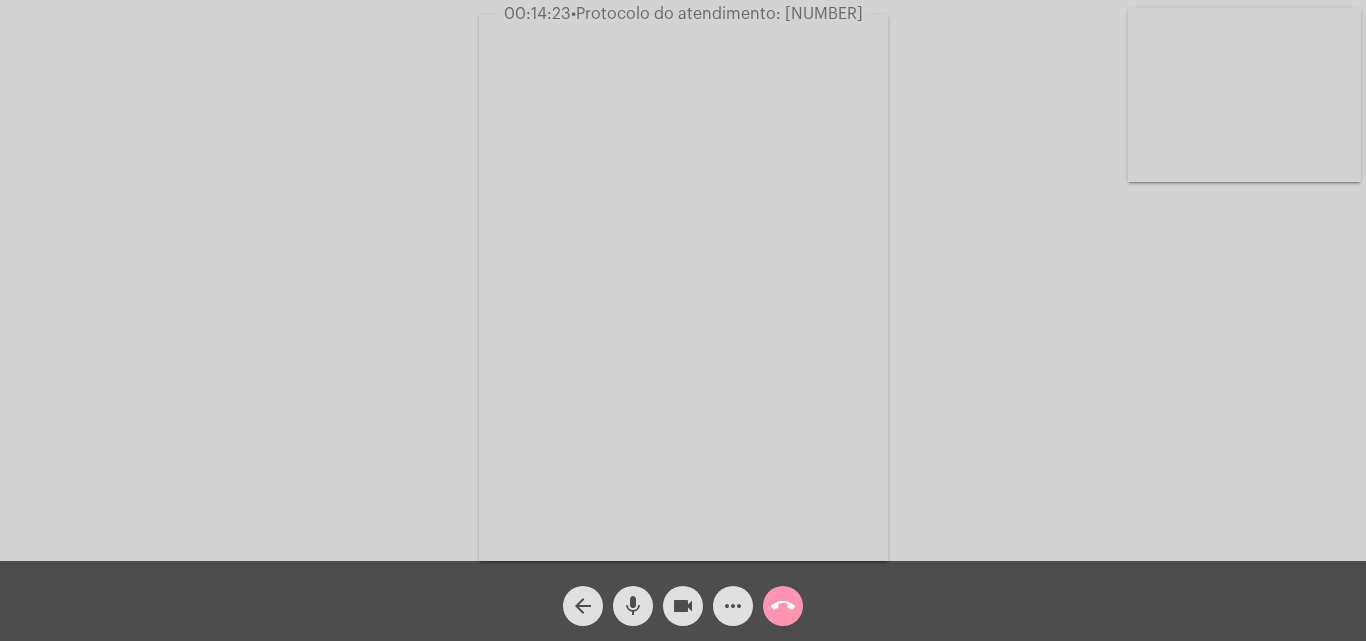 click at bounding box center [1244, 95] 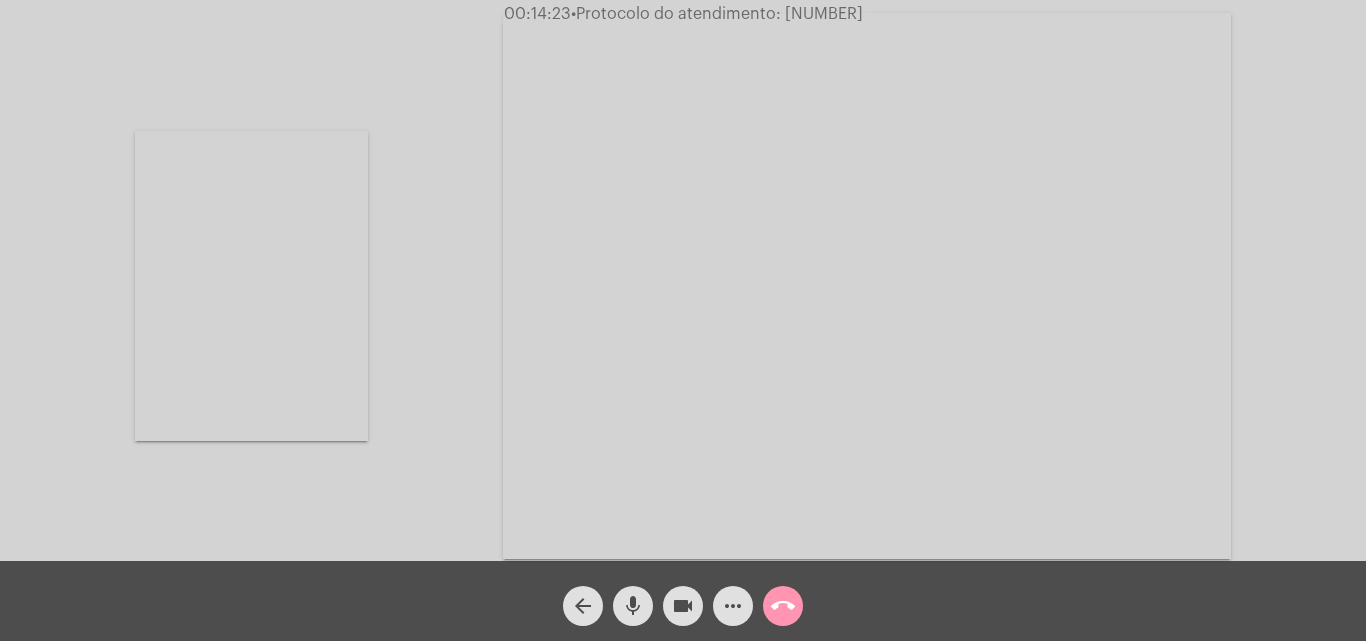 click on "Acessando Câmera e Microfone..." 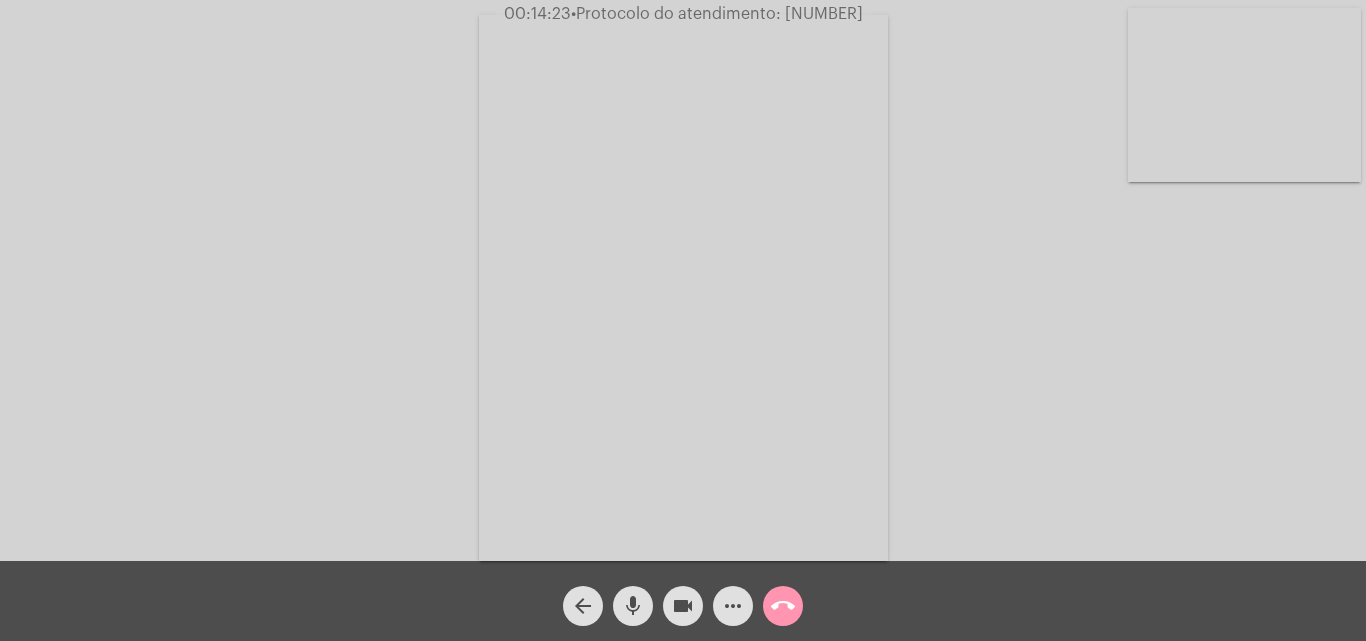 click on "more_horiz" 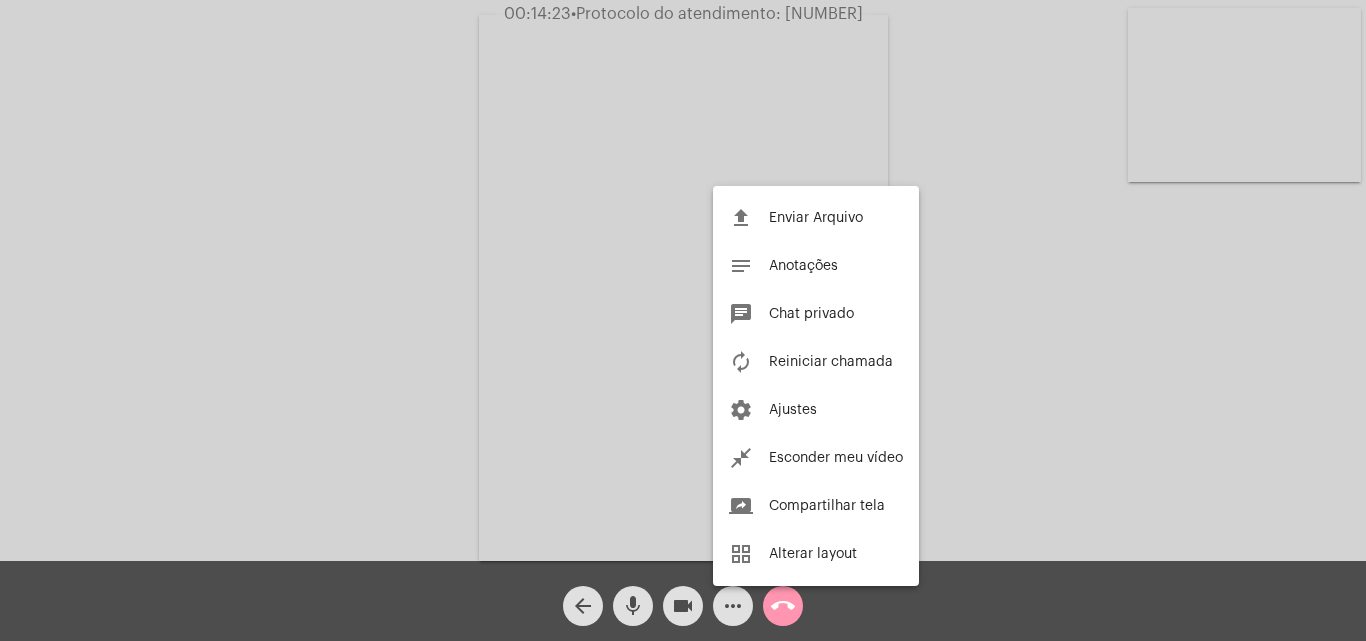 click at bounding box center (683, 320) 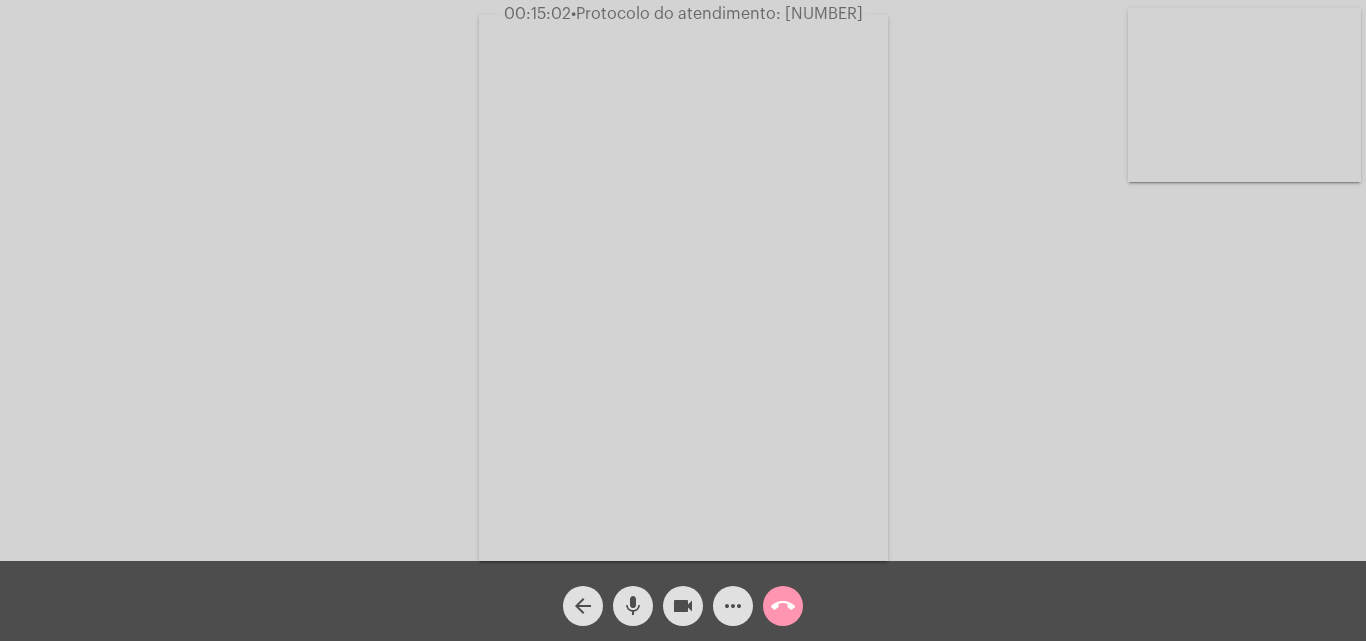 click on "more_horiz" 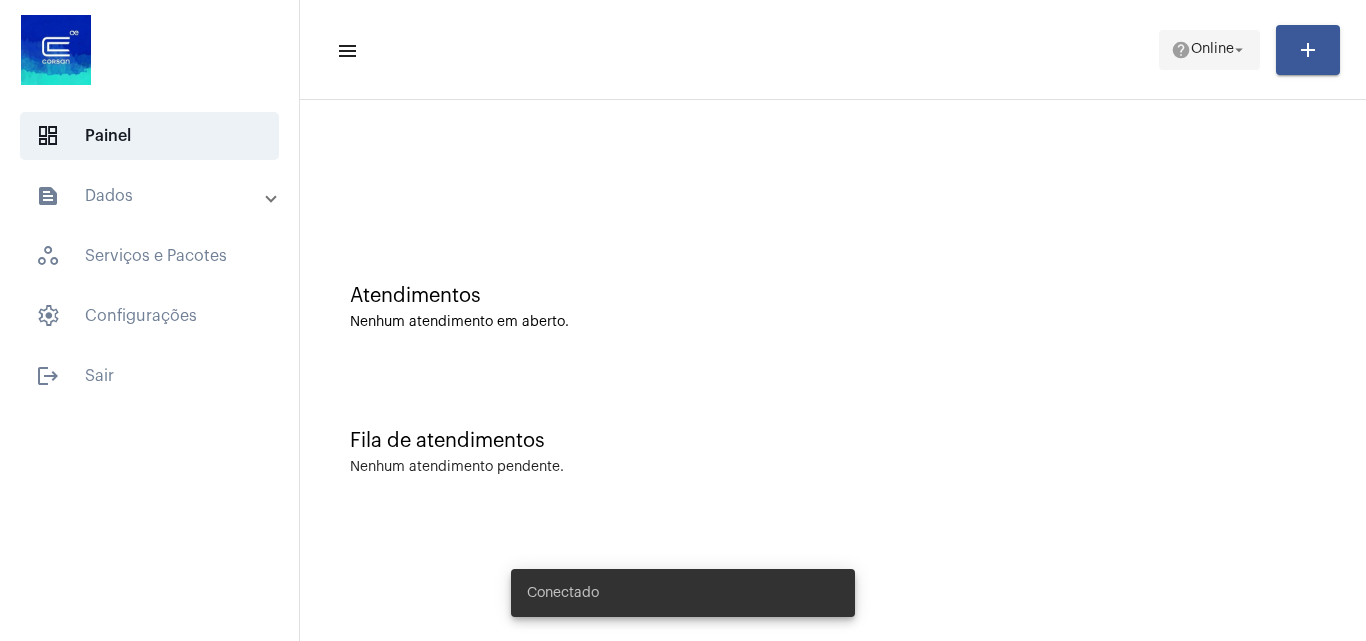 scroll, scrollTop: 0, scrollLeft: 0, axis: both 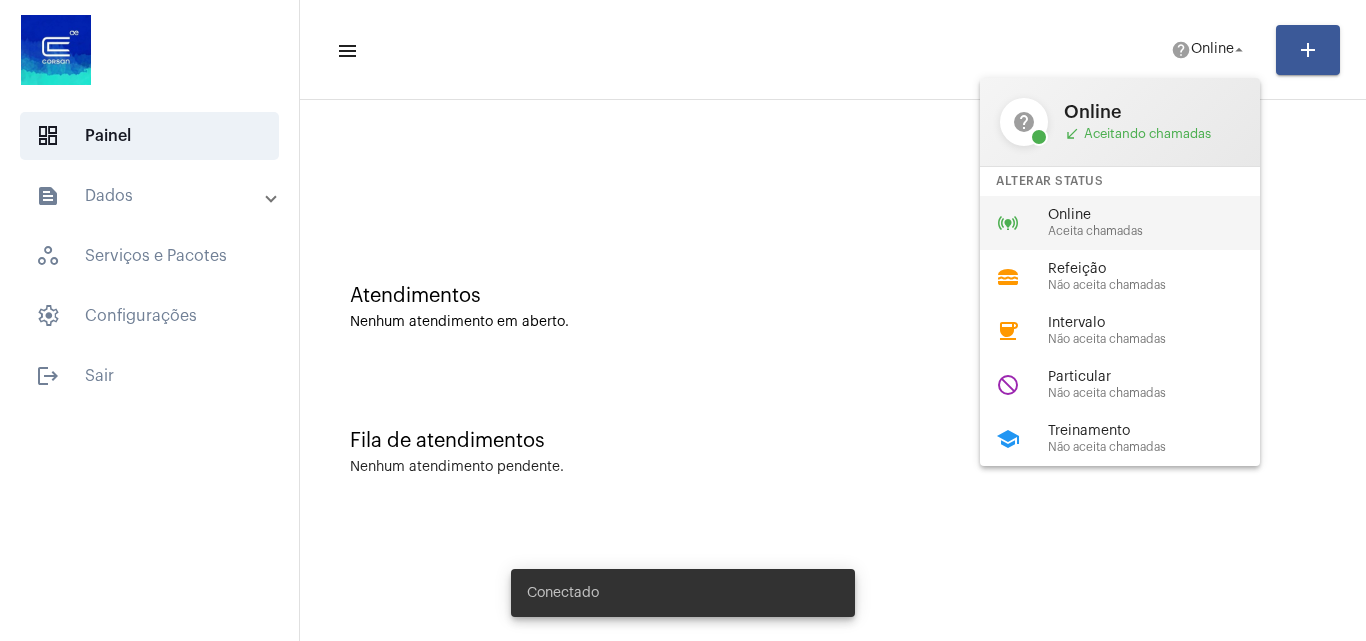 click on "Online" at bounding box center (1162, 215) 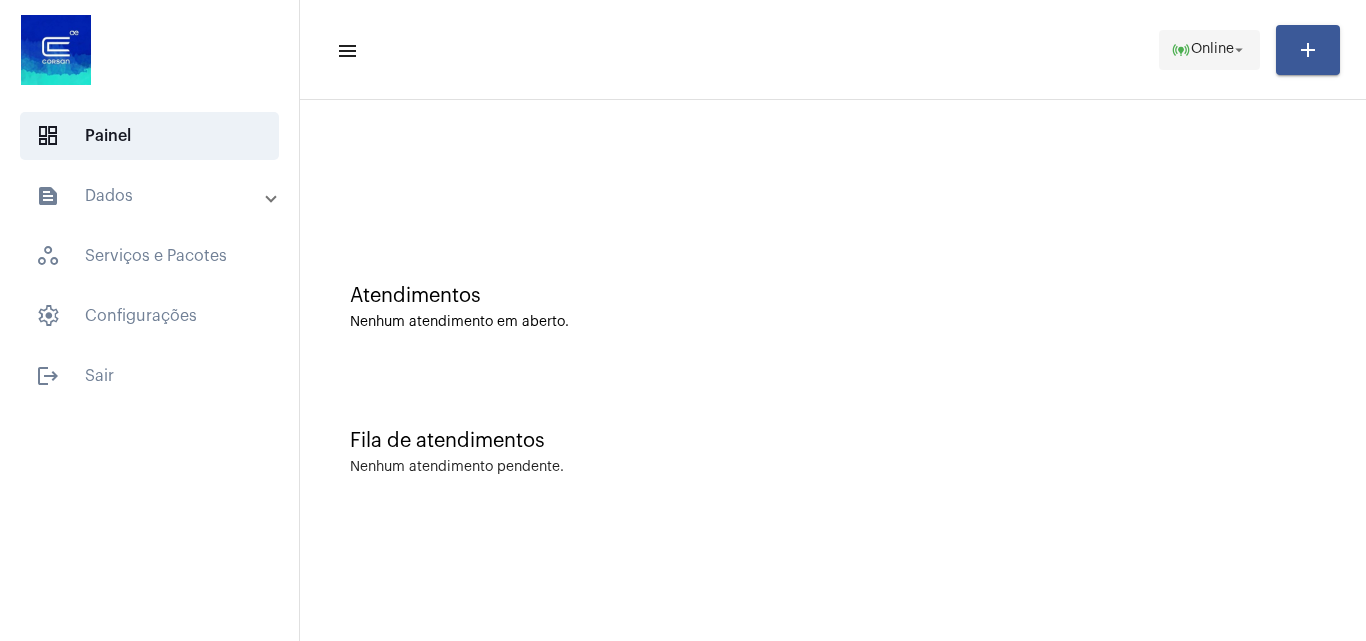 click on "Online" 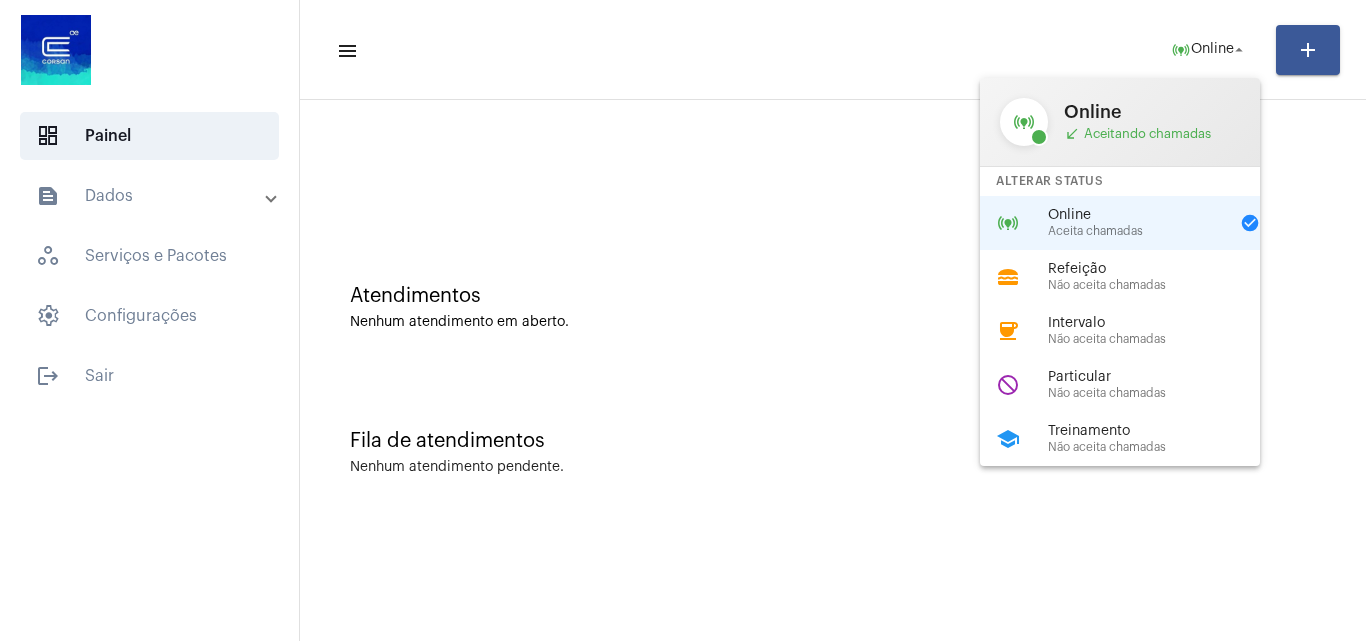 click at bounding box center (683, 320) 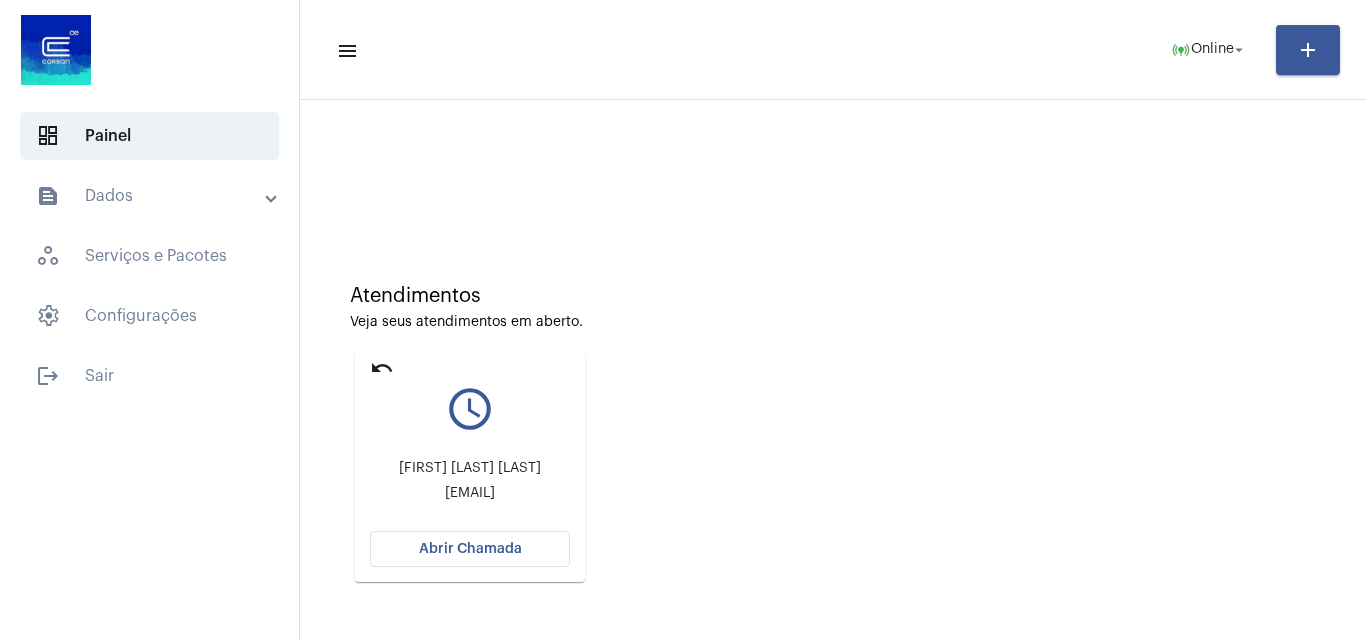 click on "undo" 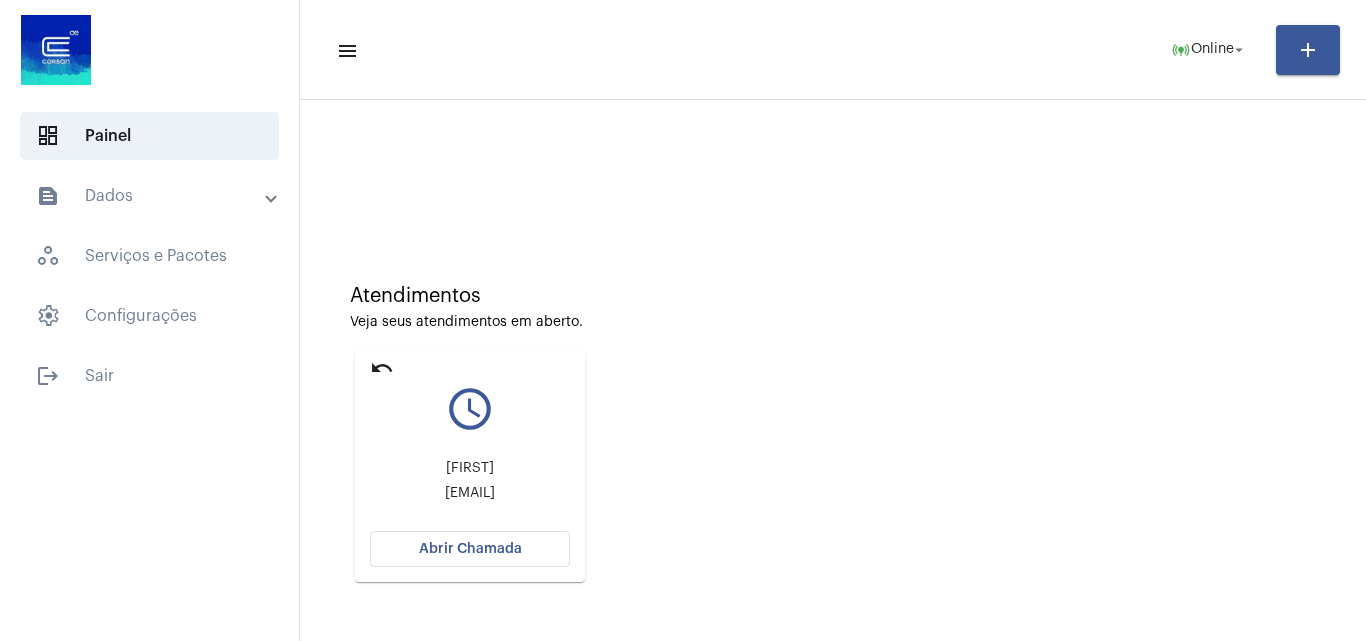 click on "Atendimentos Veja seus atendimentos em aberto. undo query_builder Rubia Fale.prfabiomenezes@hotmail.com Abrir Chamada" 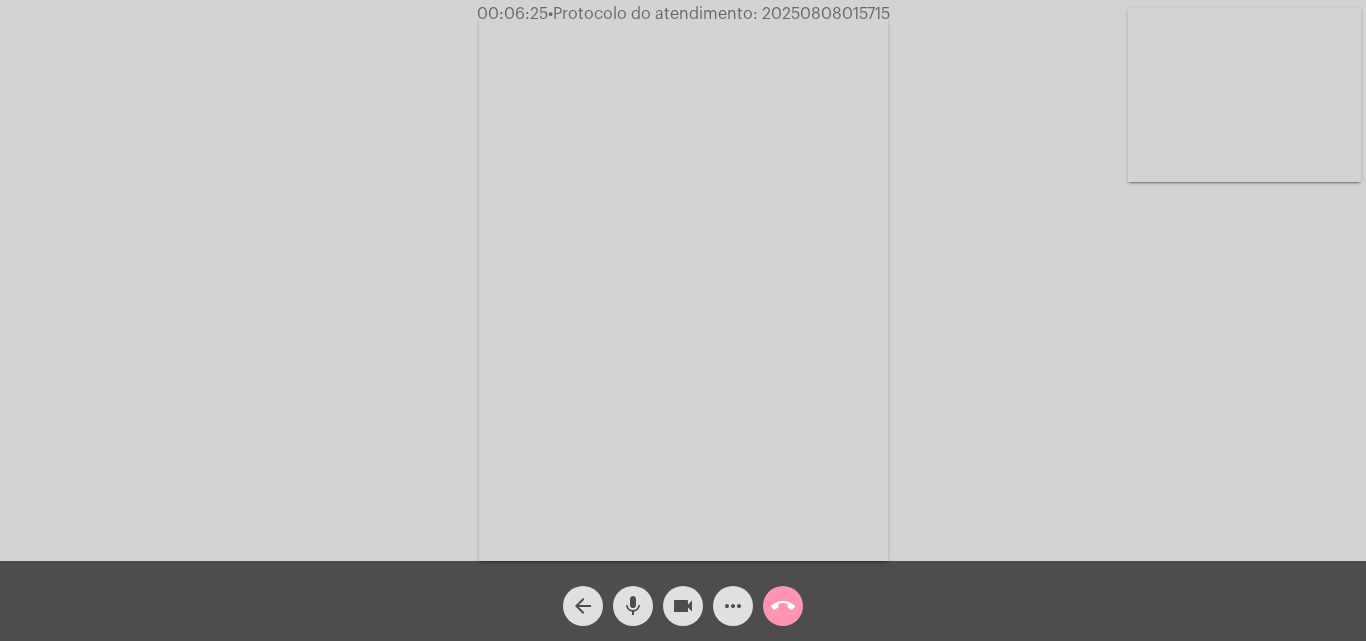click on "•  Protocolo do atendimento: 20250808015715" 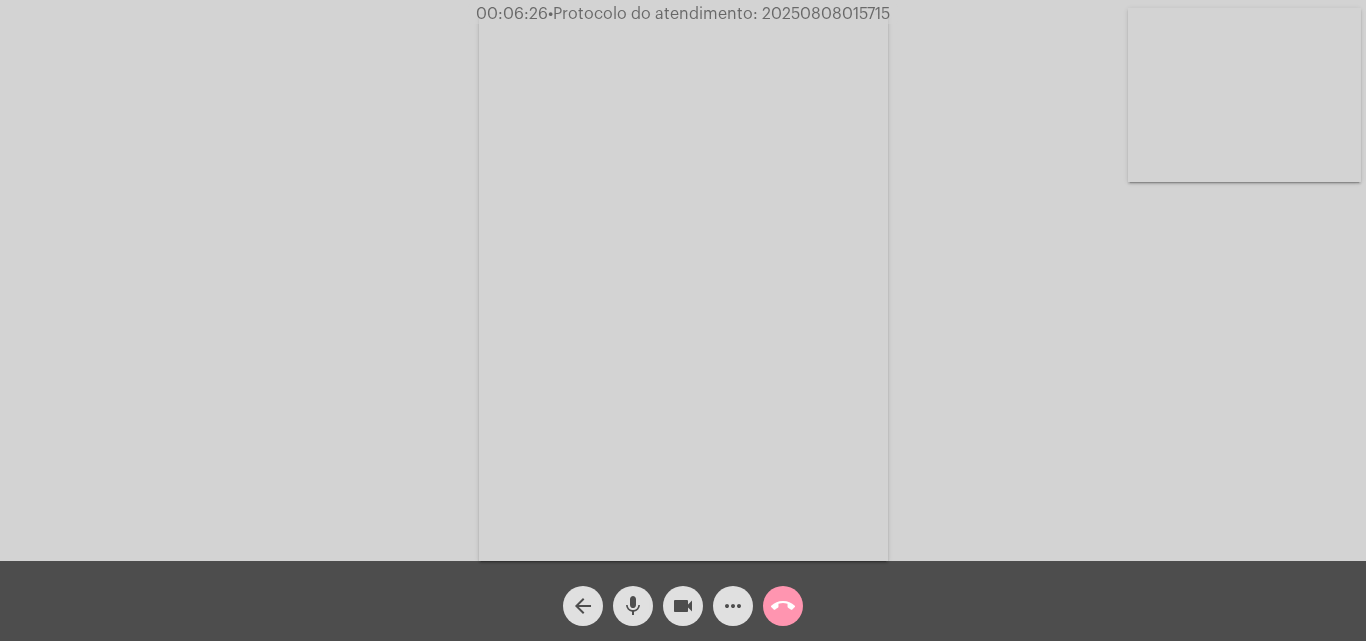 copy on "20250808015715" 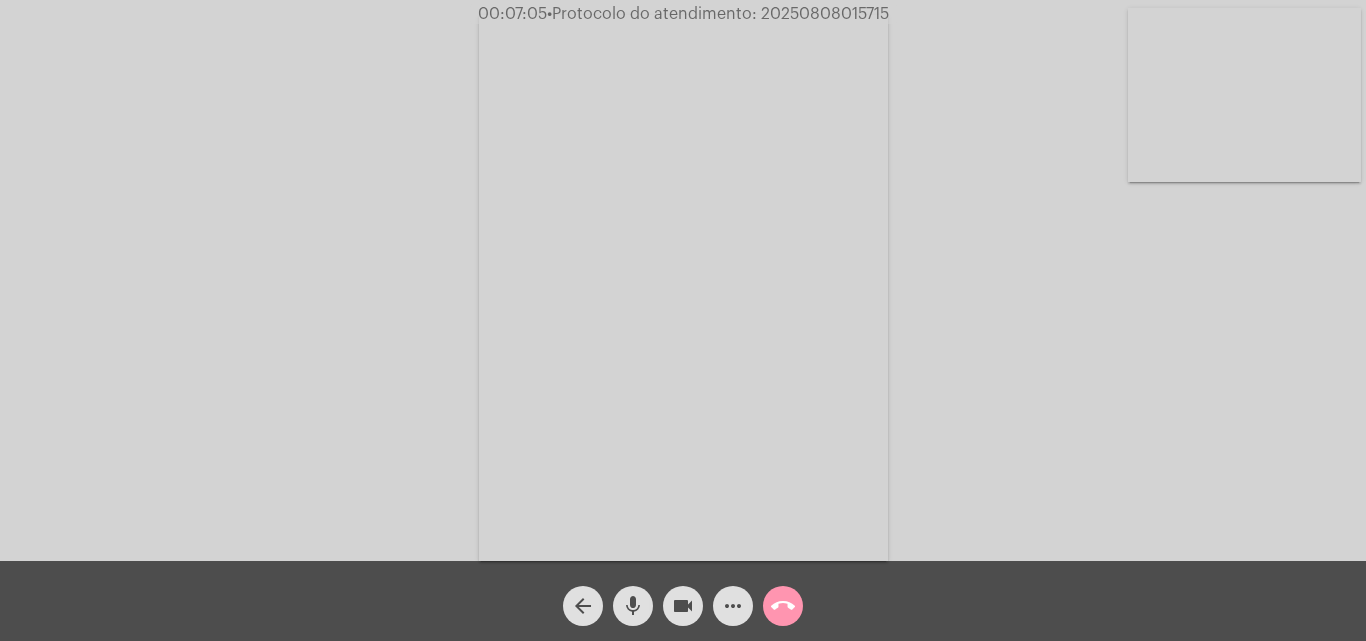 drag, startPoint x: 1098, startPoint y: 316, endPoint x: 1087, endPoint y: 328, distance: 16.27882 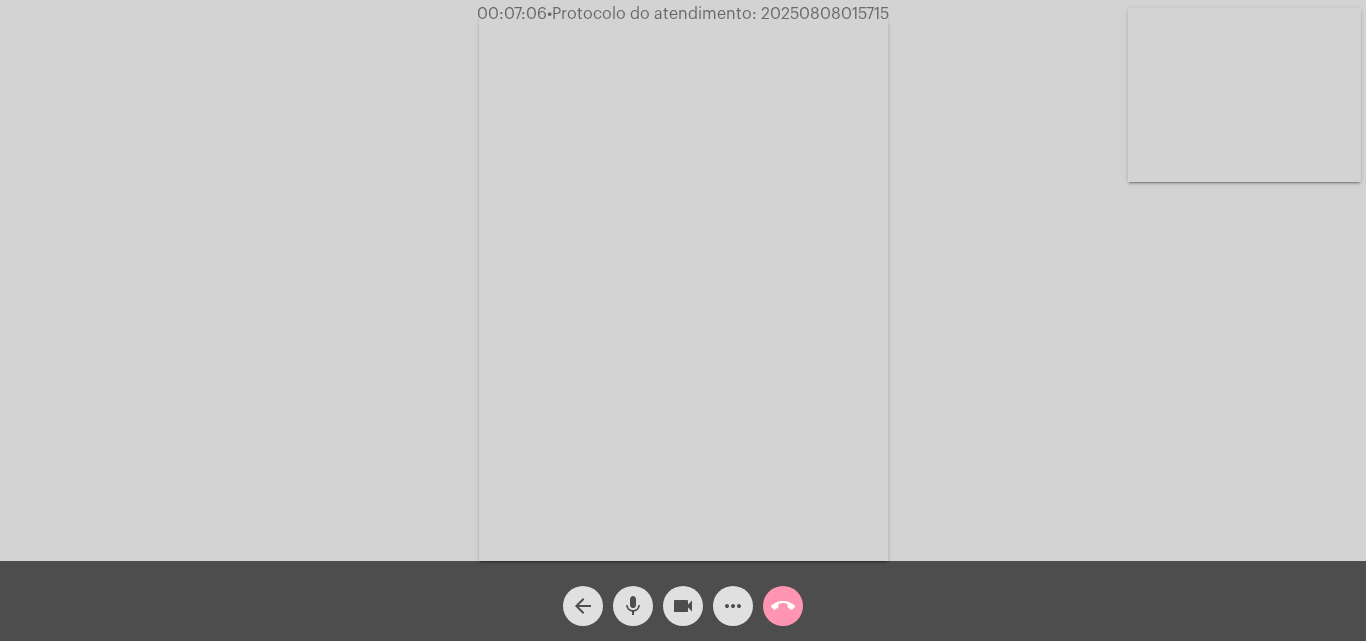 click on "call_end" 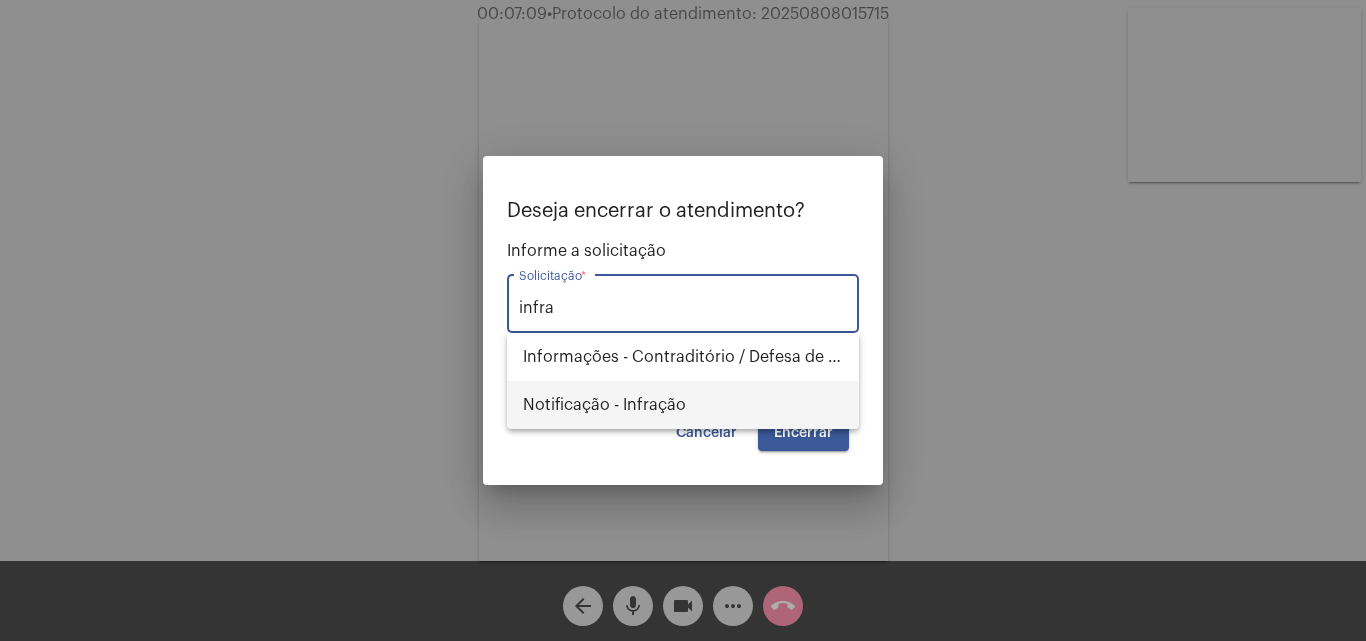 click on "Notificação - Infração" at bounding box center (683, 405) 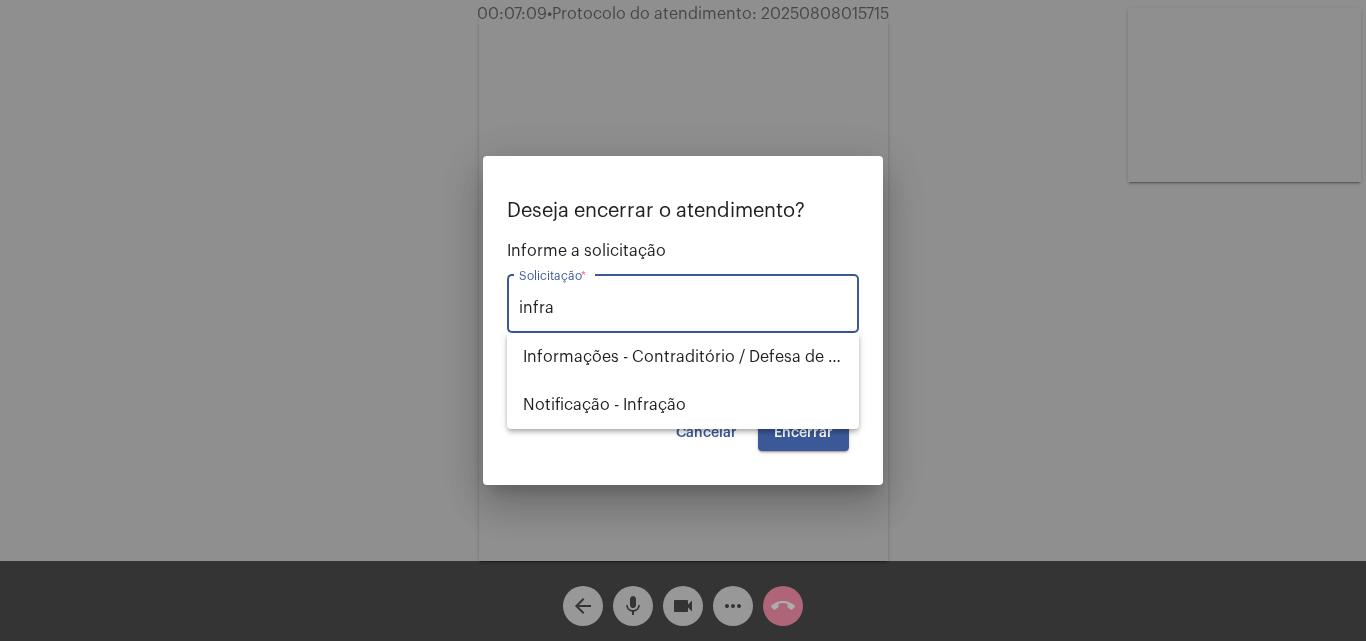 type on "Notificação - Infração" 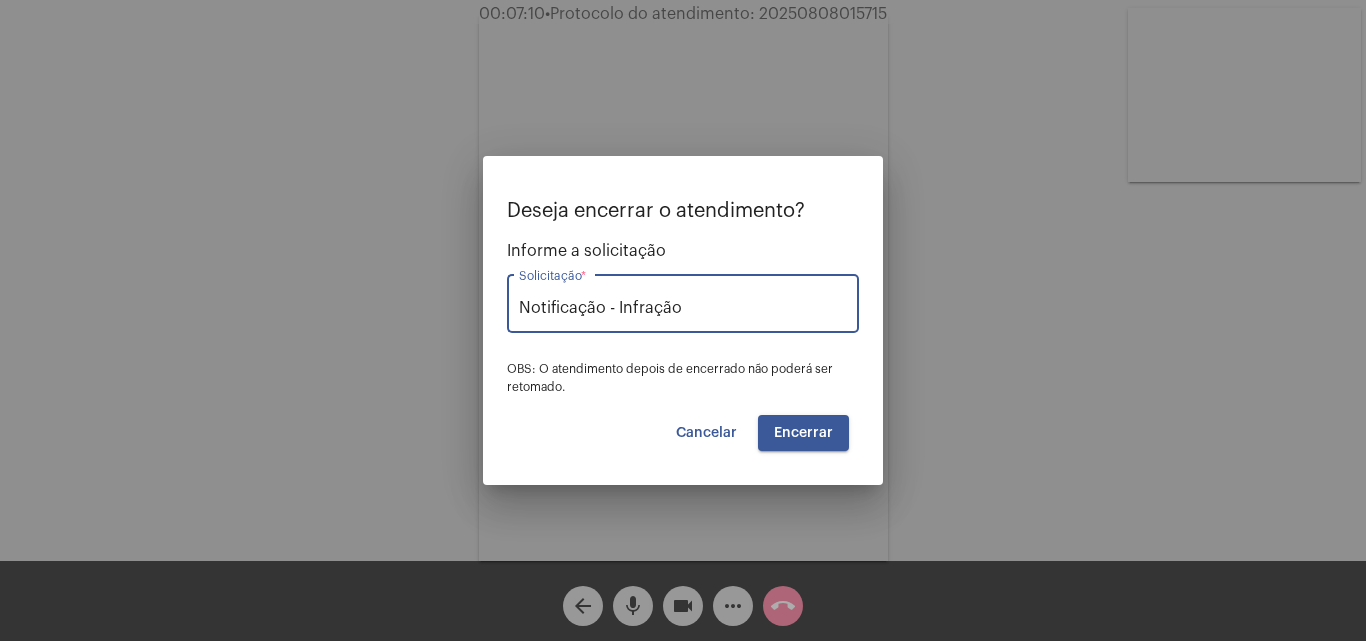 click on "Encerrar" at bounding box center [803, 433] 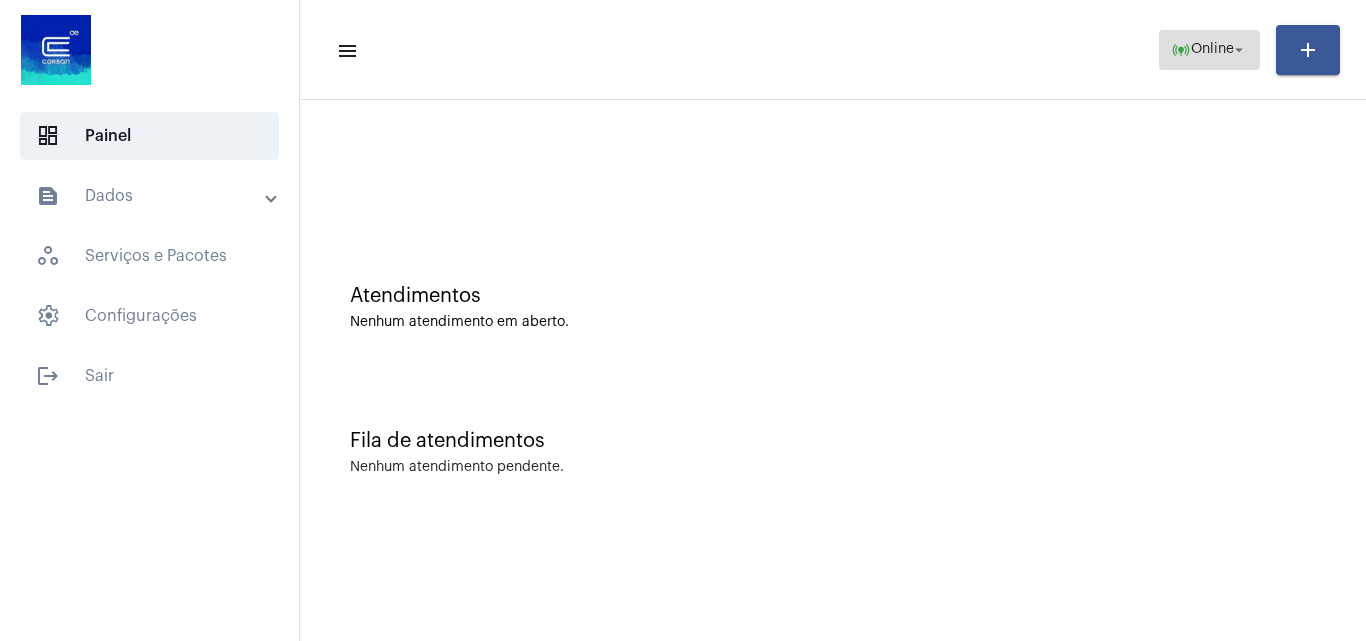 click on "Online" 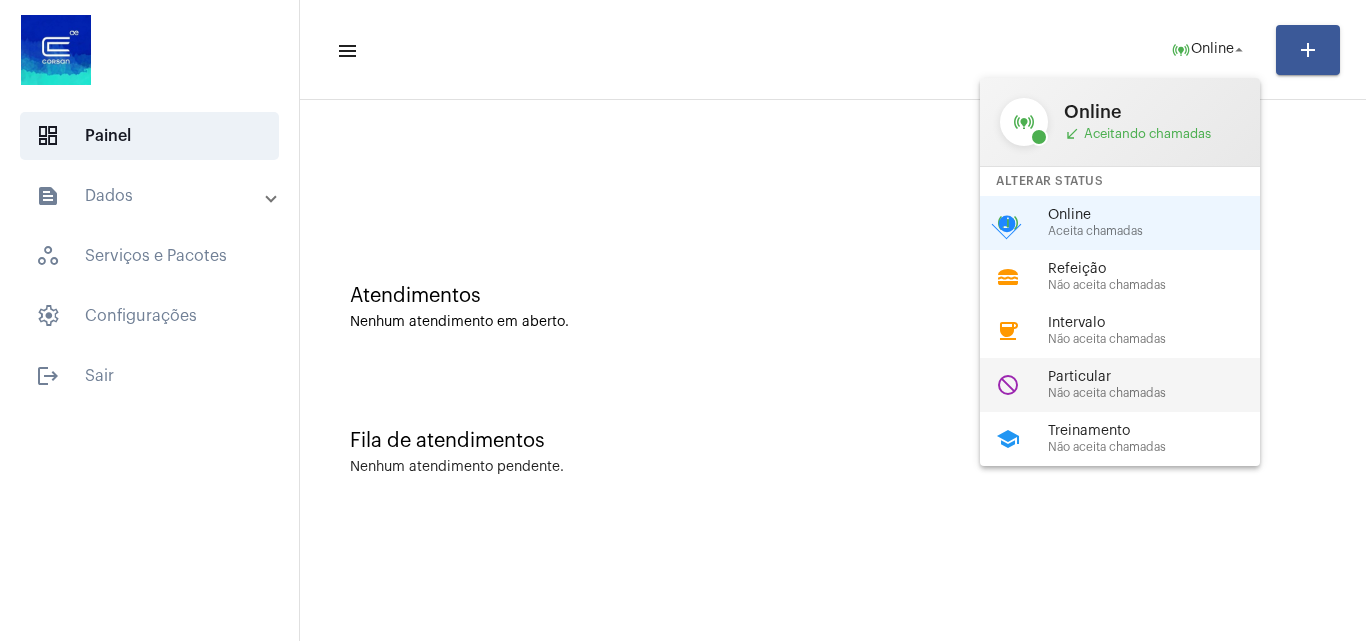 click on "Particular" at bounding box center (1162, 377) 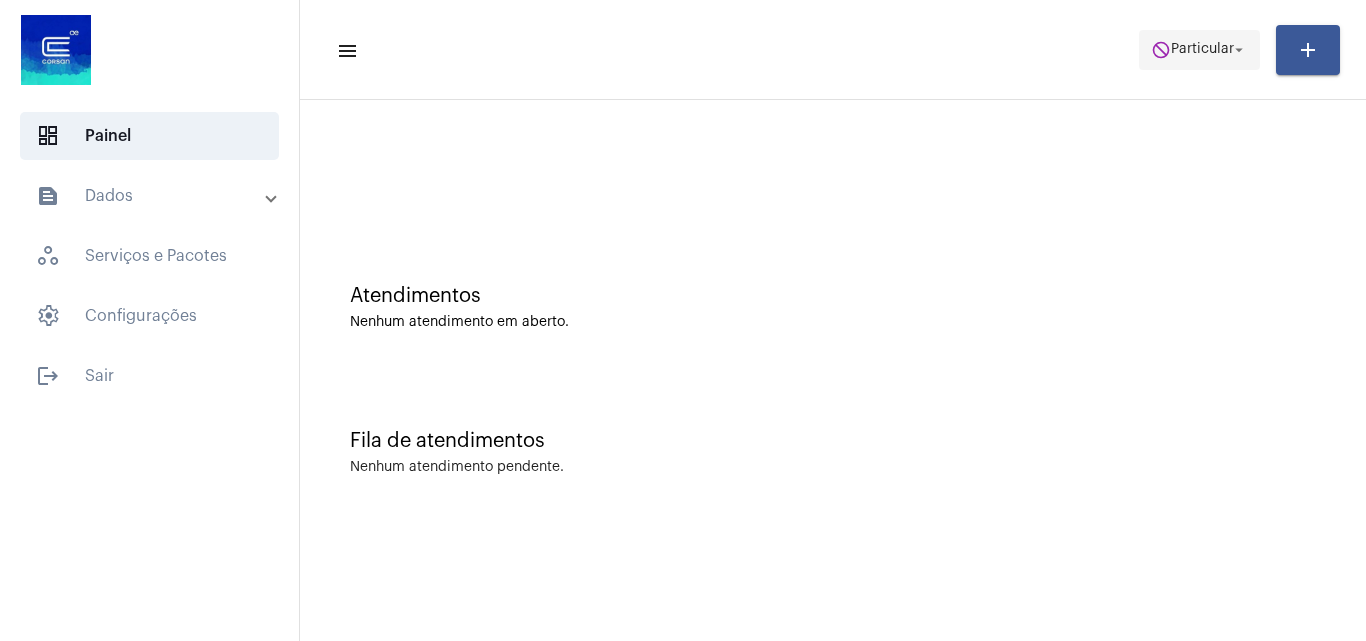 click on "do_not_disturb  Particular arrow_drop_down" 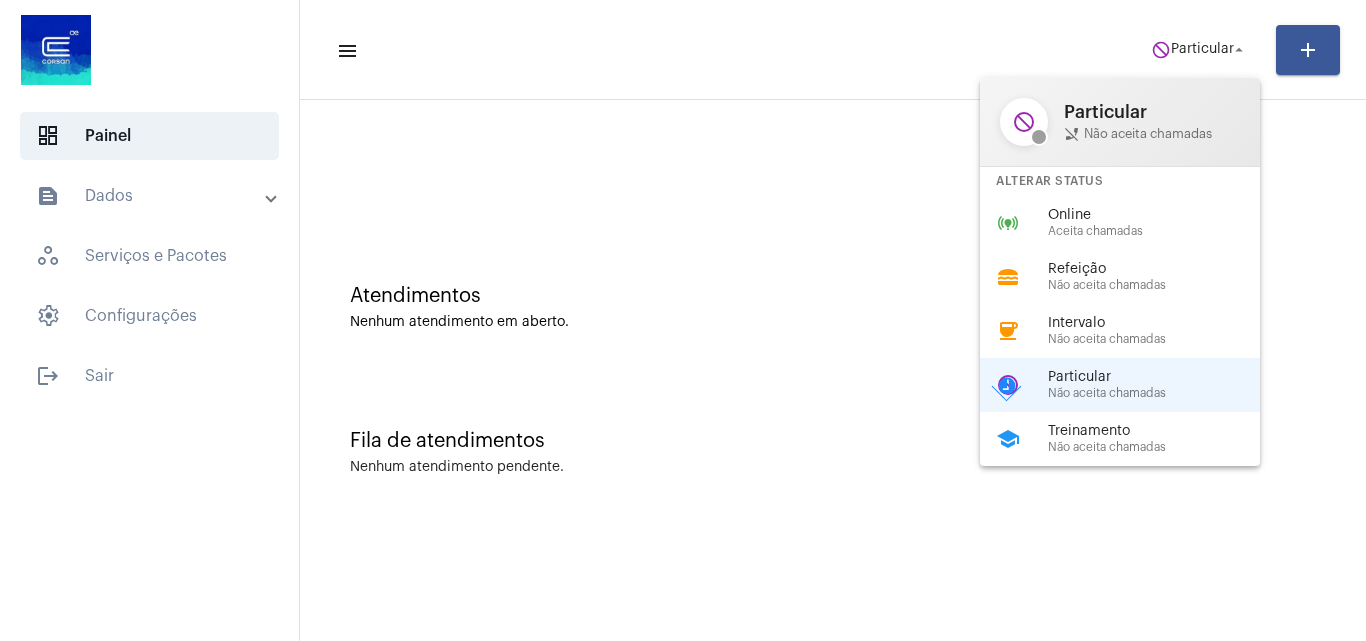 click on "Aceita chamadas" at bounding box center [1162, 231] 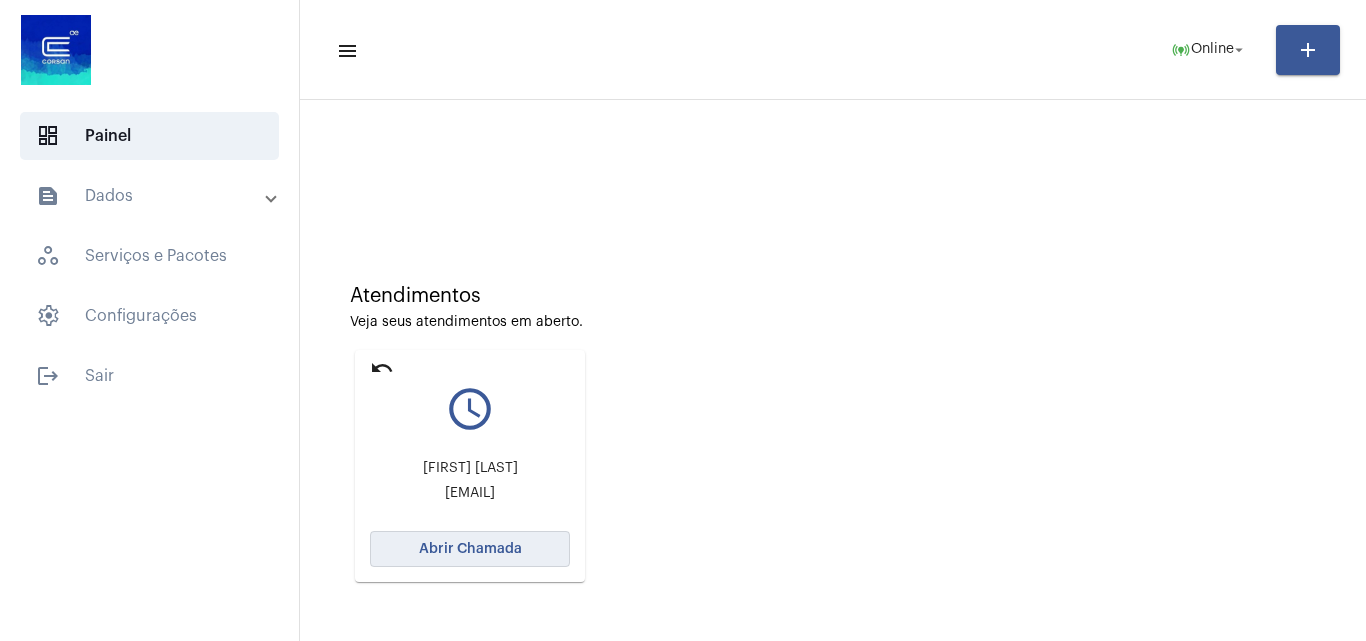 click on "Abrir Chamada" 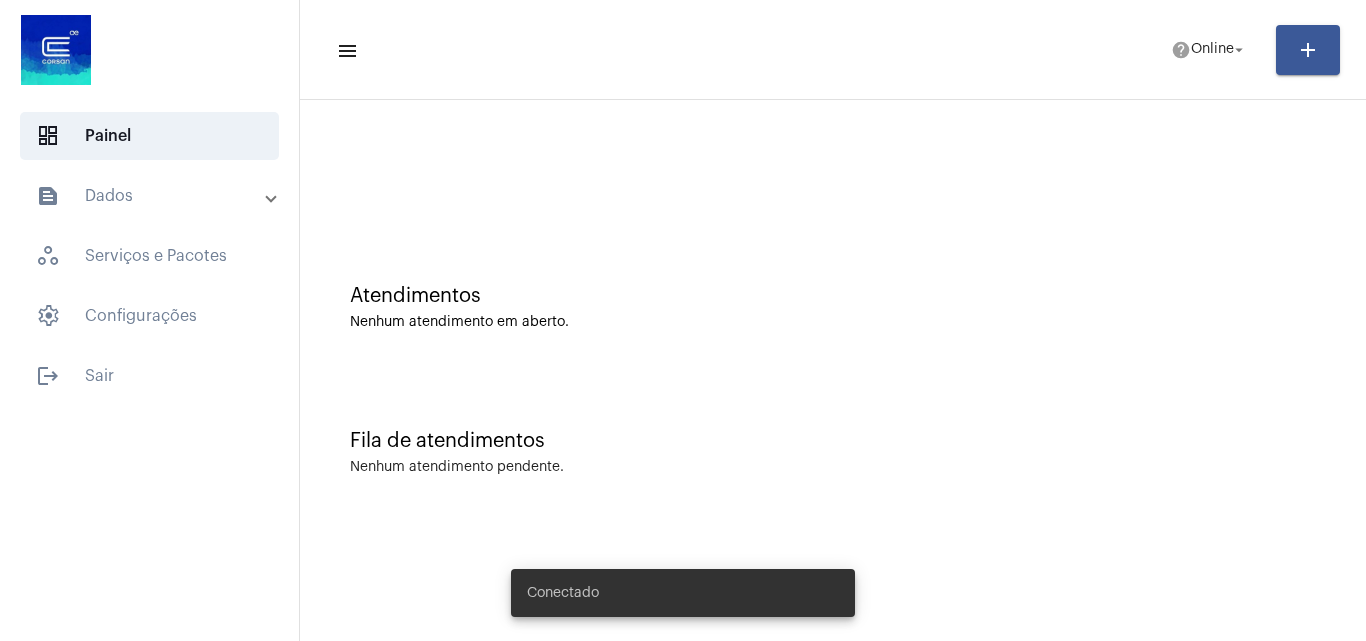 scroll, scrollTop: 0, scrollLeft: 0, axis: both 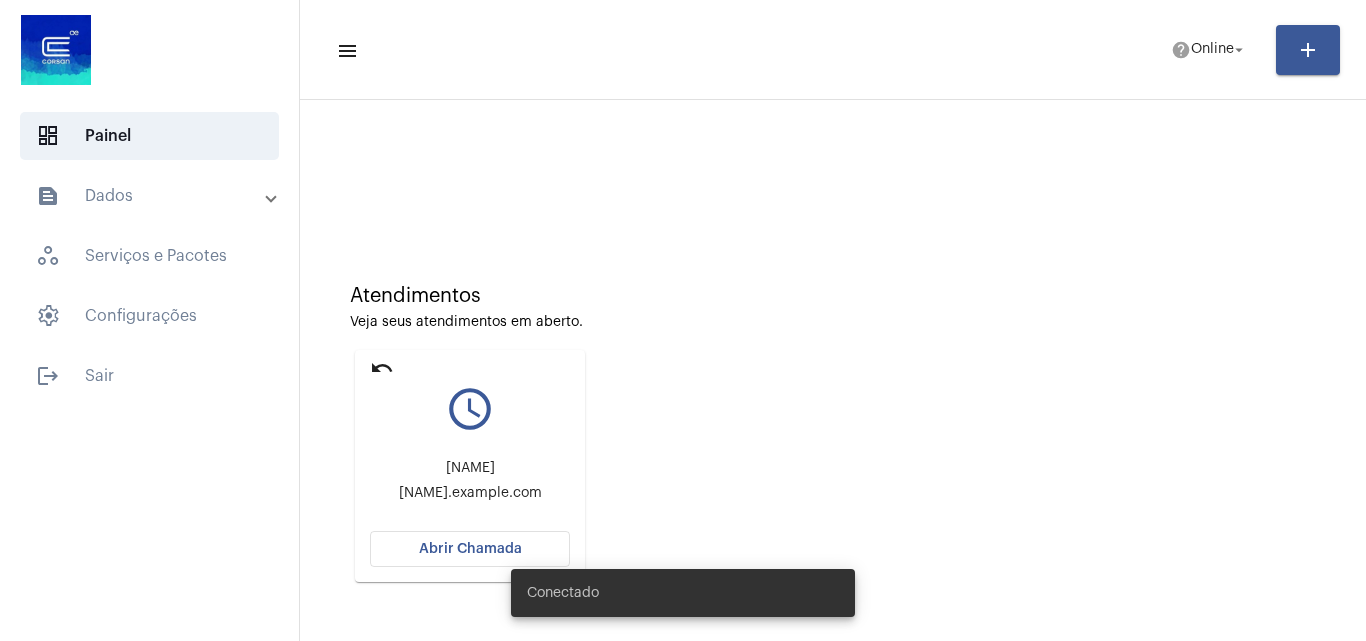 drag, startPoint x: 388, startPoint y: 492, endPoint x: 601, endPoint y: 501, distance: 213.19006 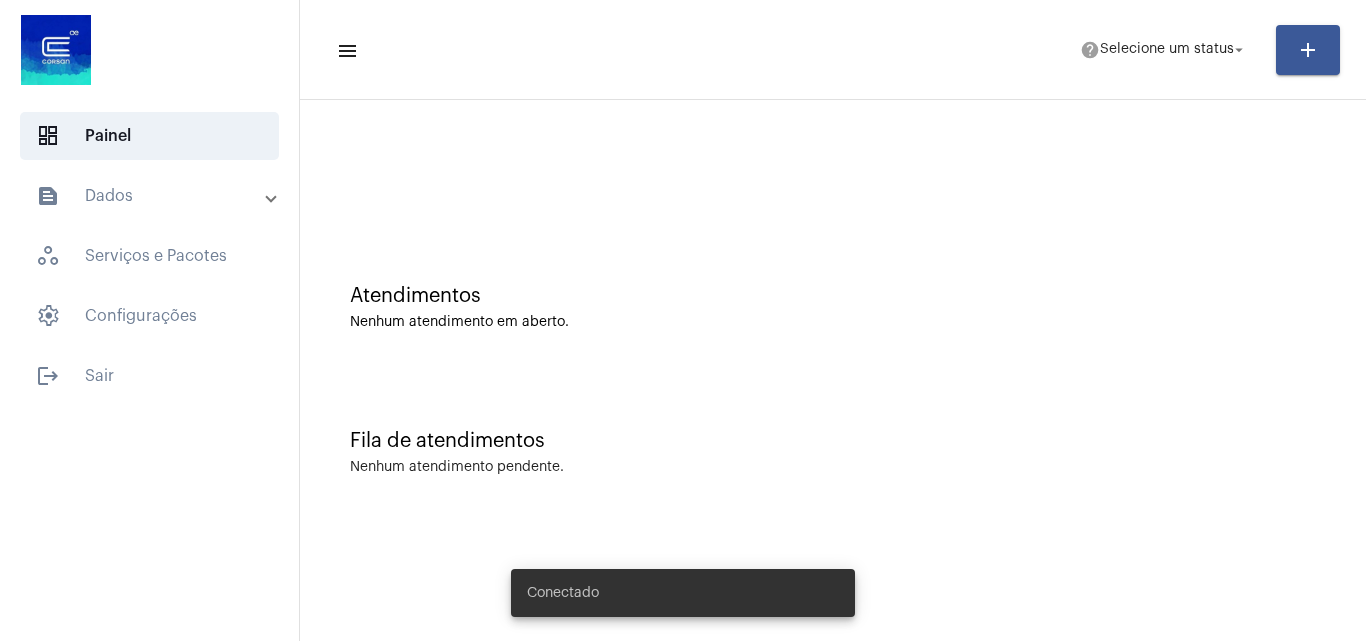 scroll, scrollTop: 0, scrollLeft: 0, axis: both 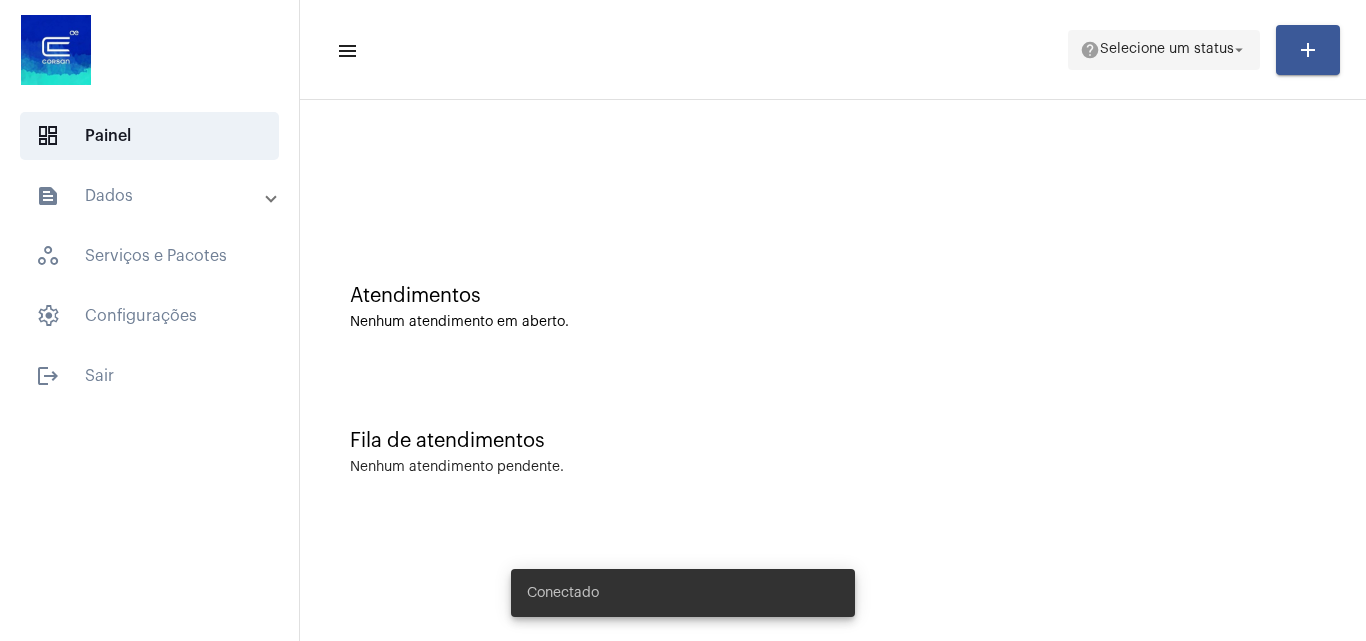 click on "Selecione um status" 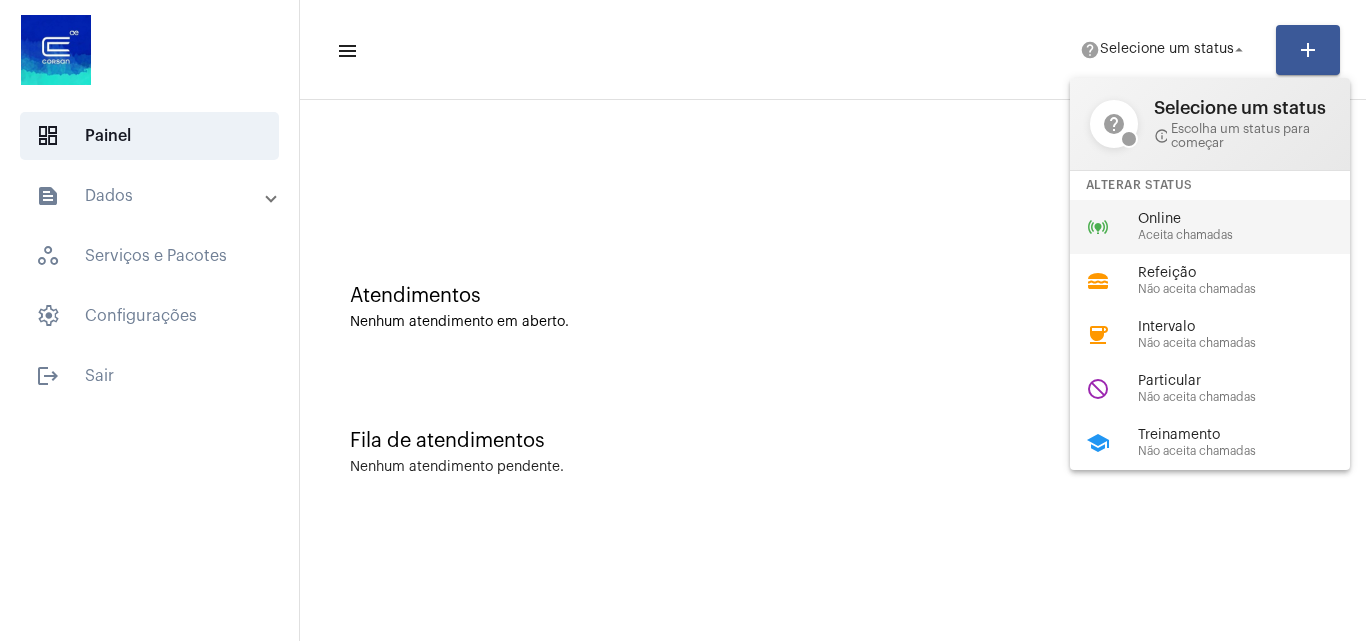 click on "Online" at bounding box center [1252, 219] 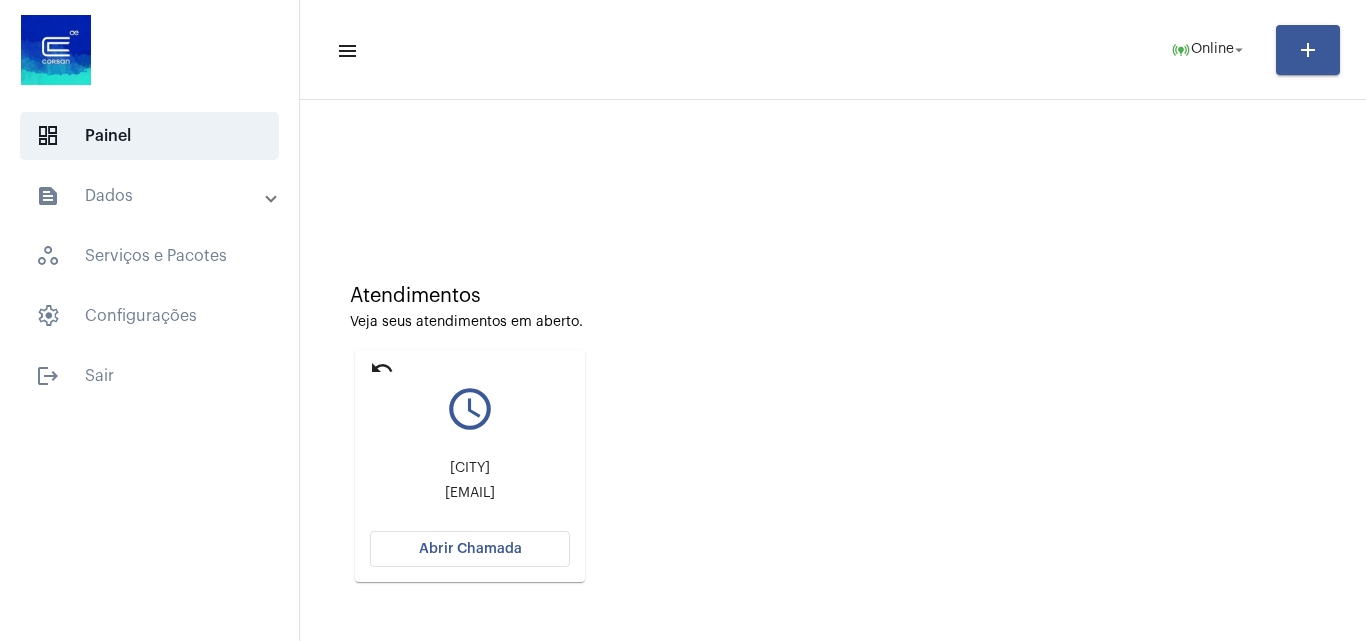 click 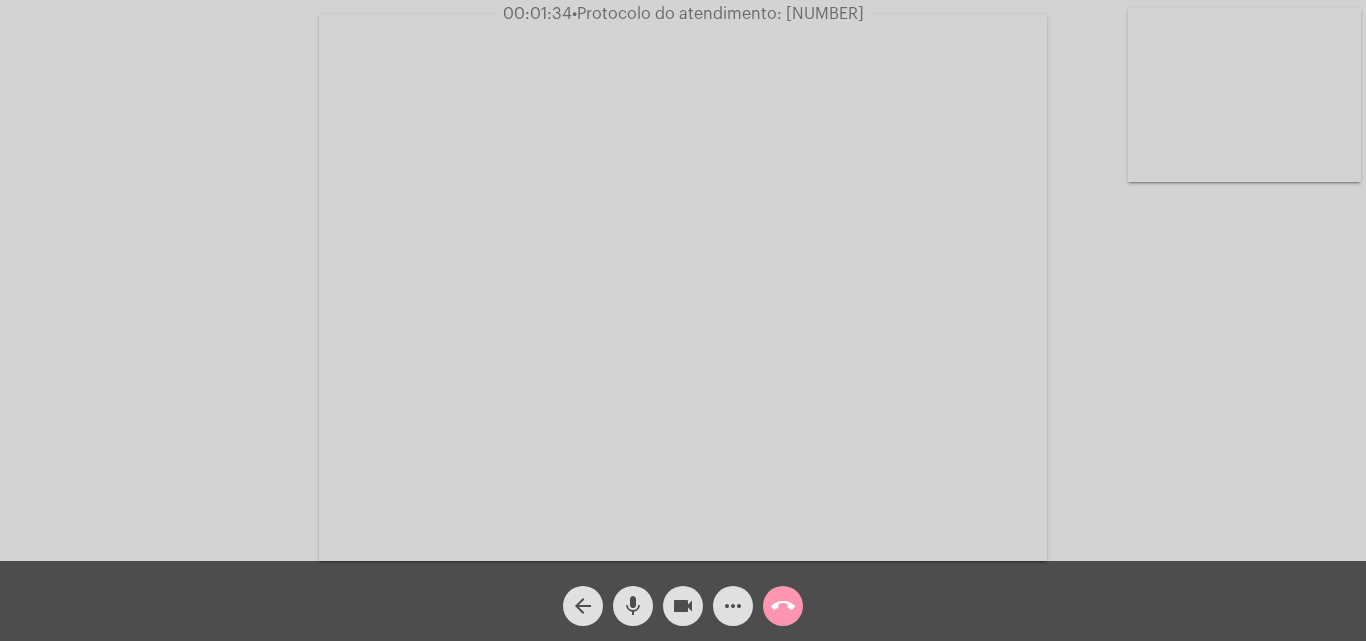 click on "•  Protocolo do atendimento: [NUMBER]" 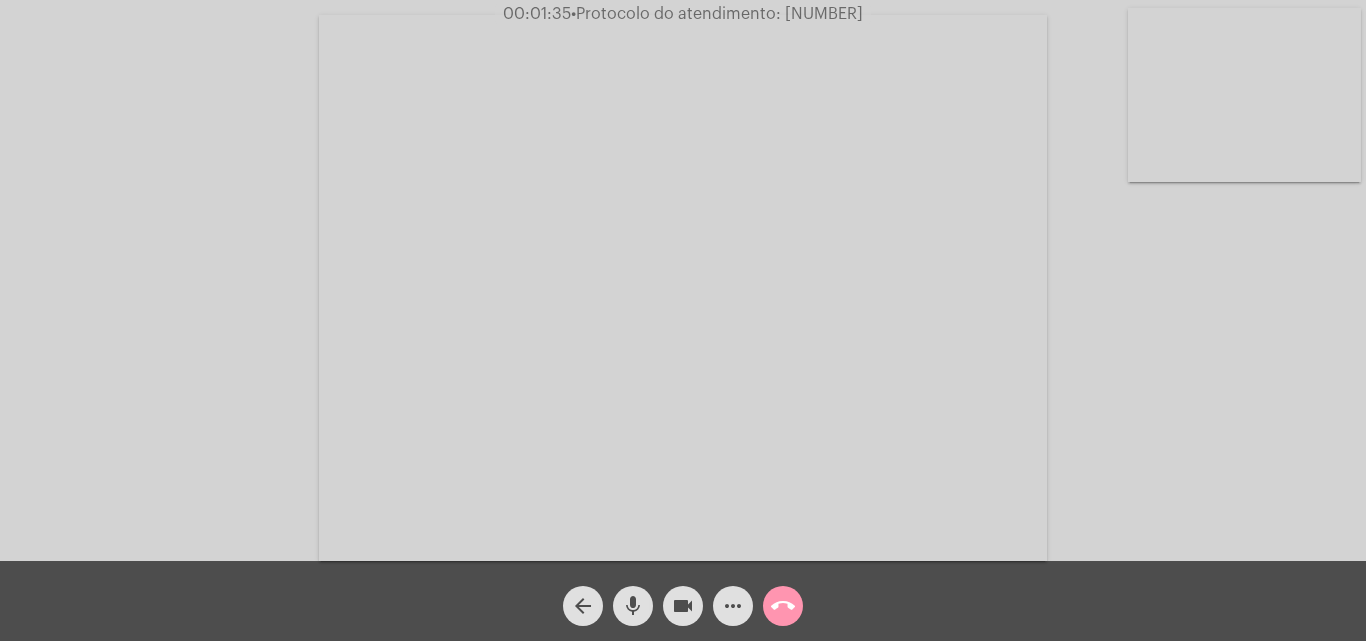 copy on "20250808021637" 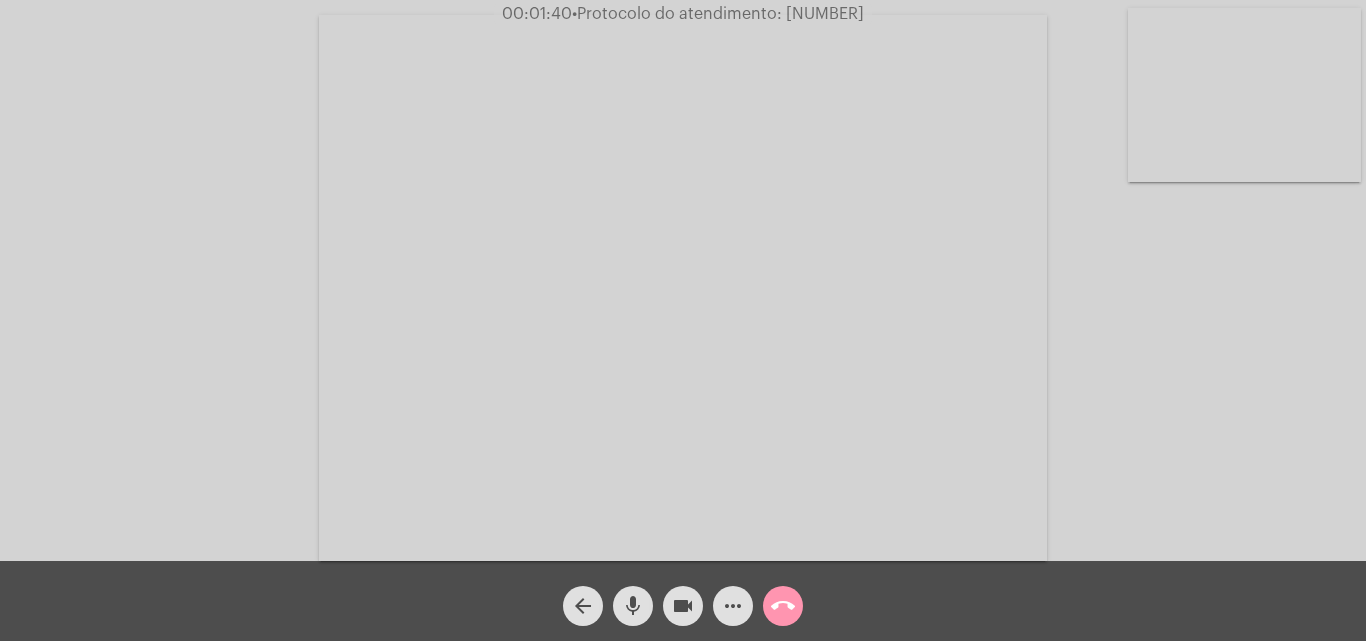 drag, startPoint x: 109, startPoint y: 248, endPoint x: 69, endPoint y: 94, distance: 159.11003 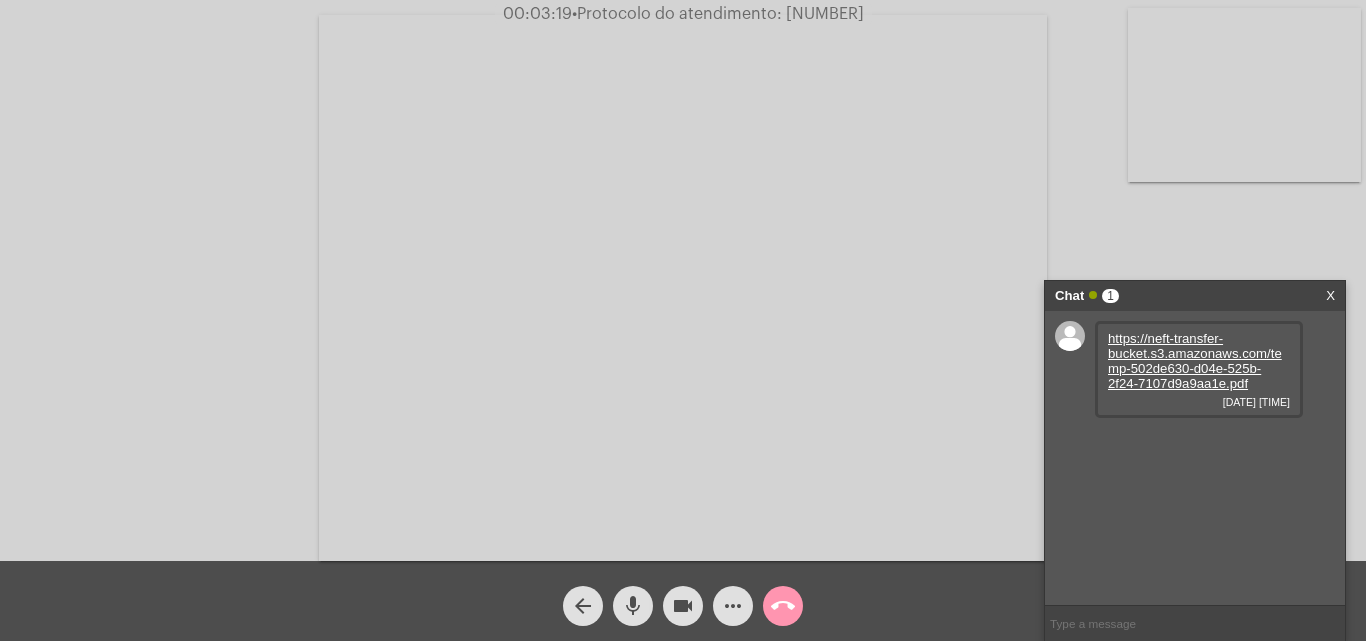 click on "https://neft-transfer-bucket.s3.amazonaws.com/temp-502de630-d04e-525b-2f24-7107d9a9aa1e.pdf" at bounding box center [1195, 361] 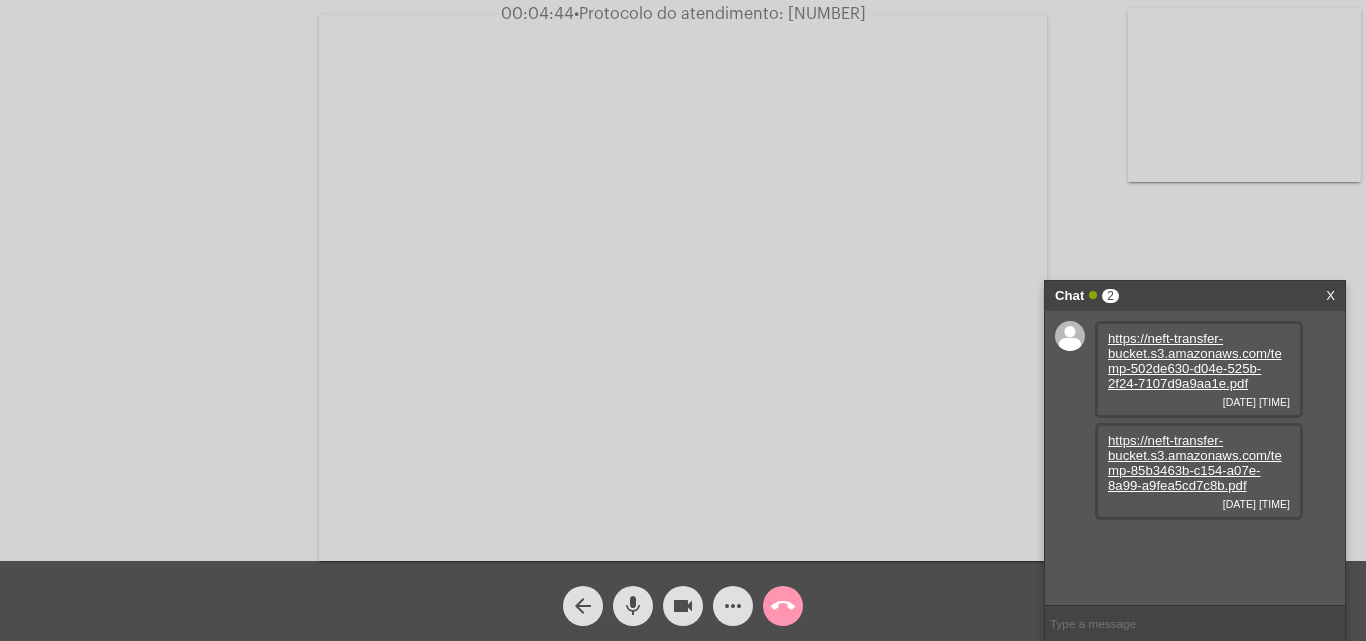 click on "https://neft-transfer-bucket.s3.amazonaws.com/temp-85b3463b-c154-a07e-8a99-a9fea5cd7c8b.pdf" at bounding box center (1195, 463) 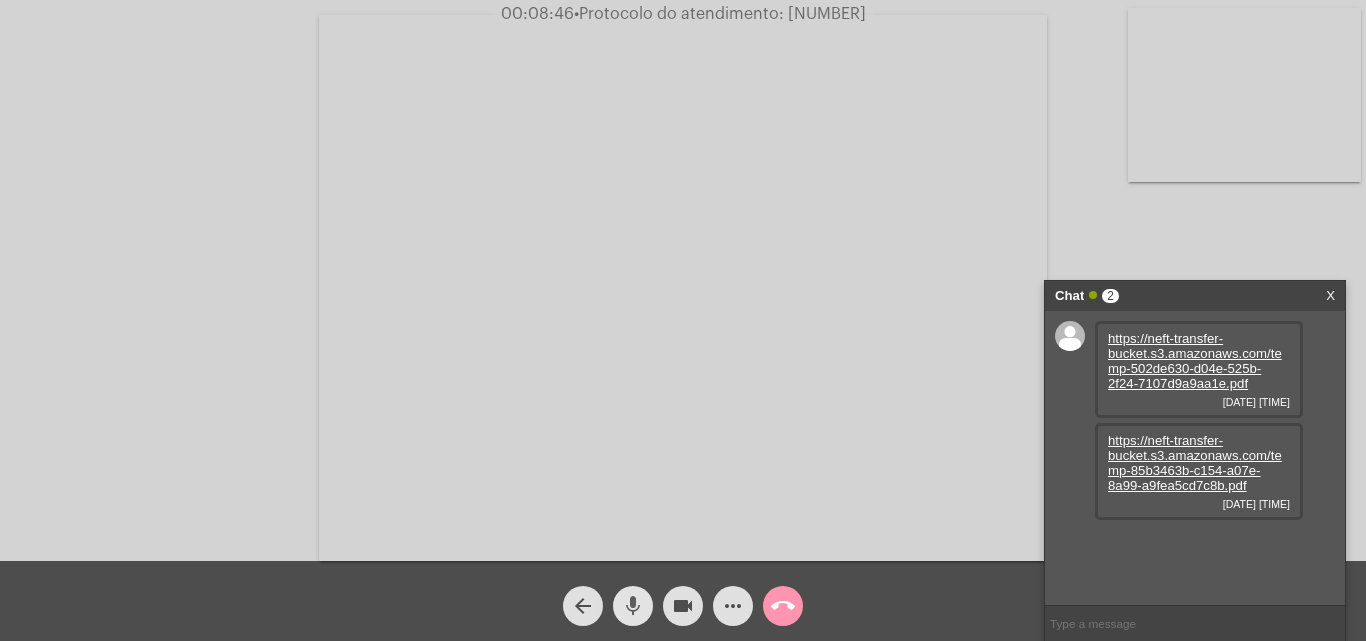 click on "mic" 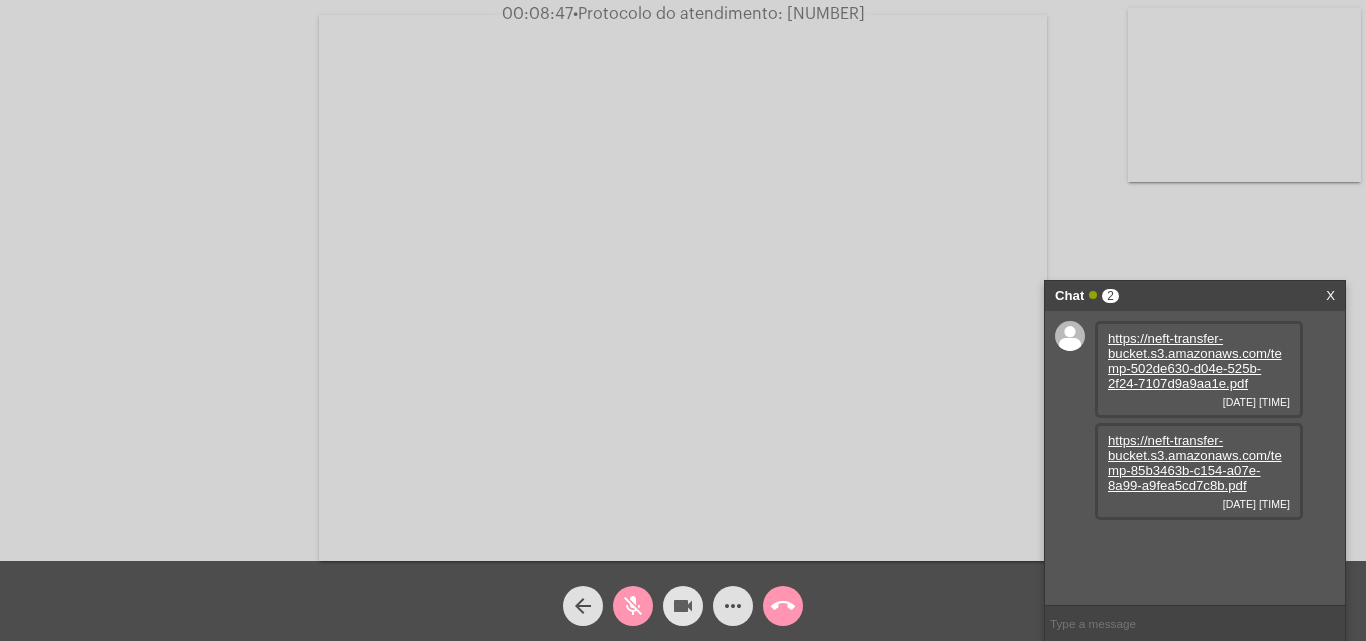 click on "videocam" 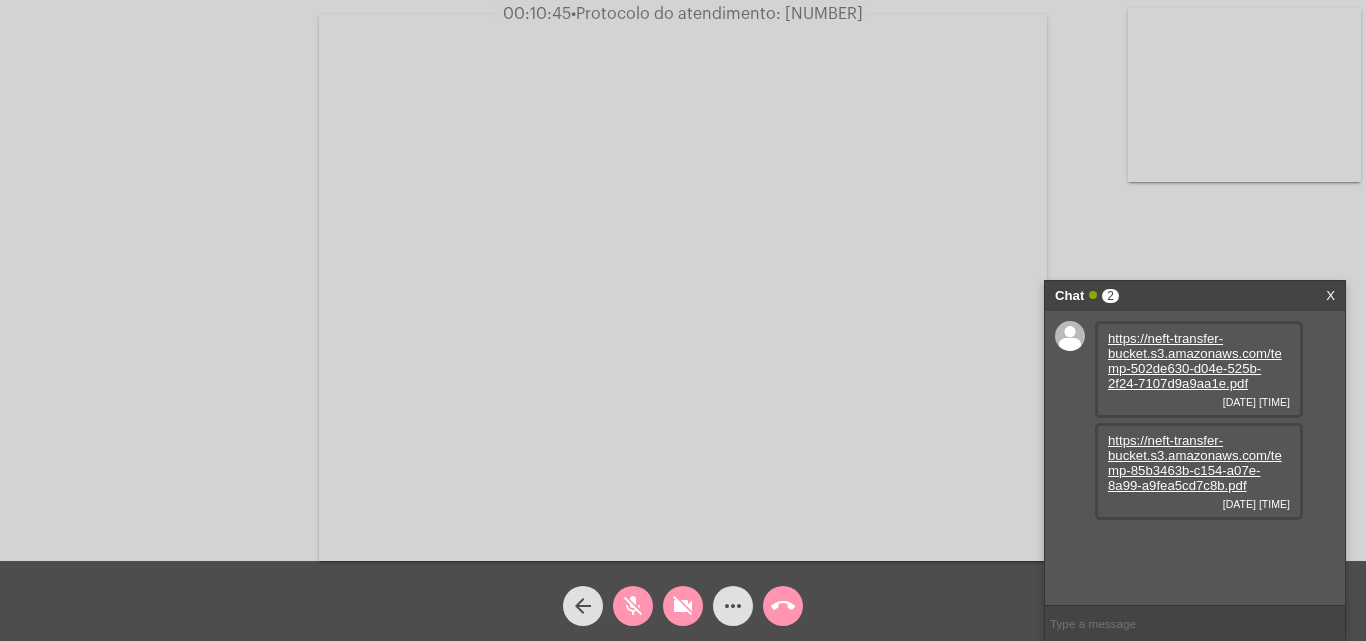 click on "videocam_off" 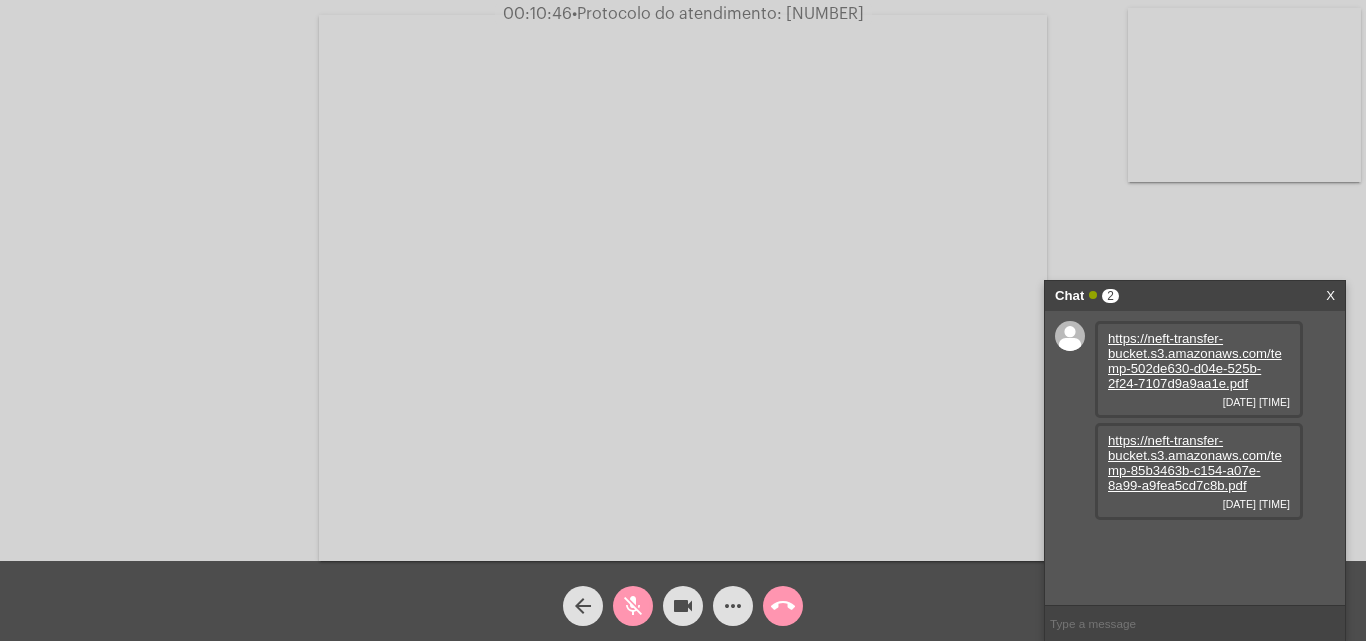 click on "mic_off" 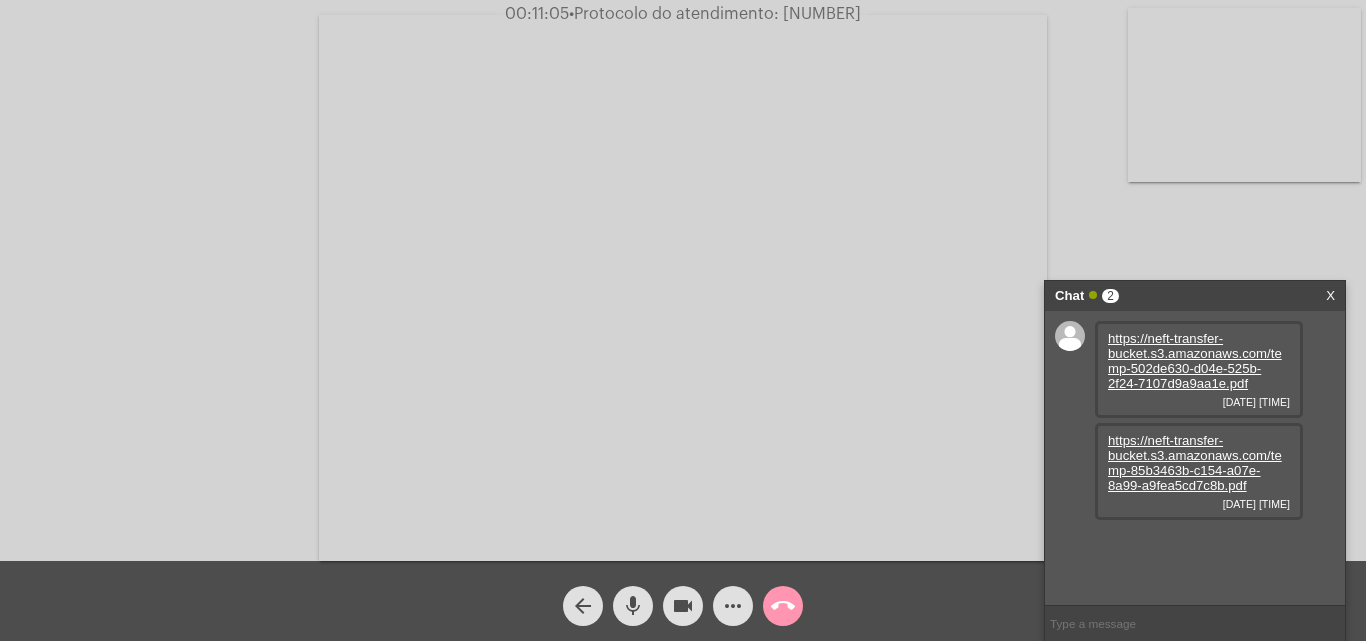 click on "mic" 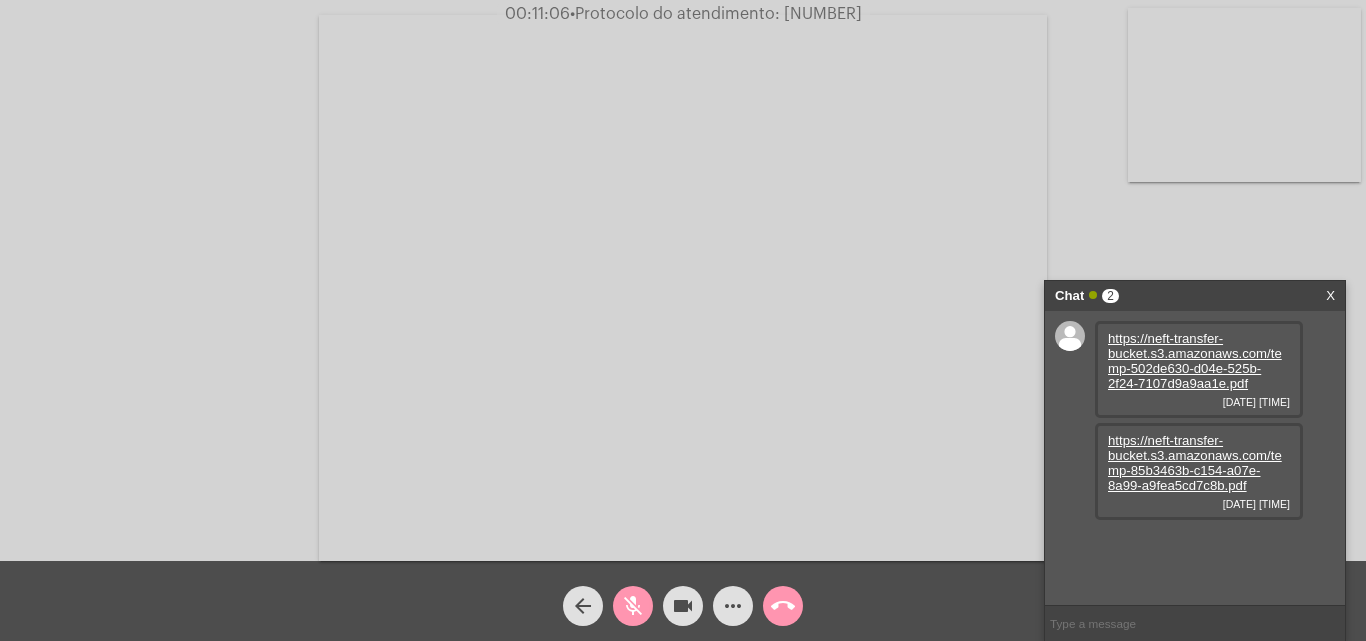 click on "videocam" 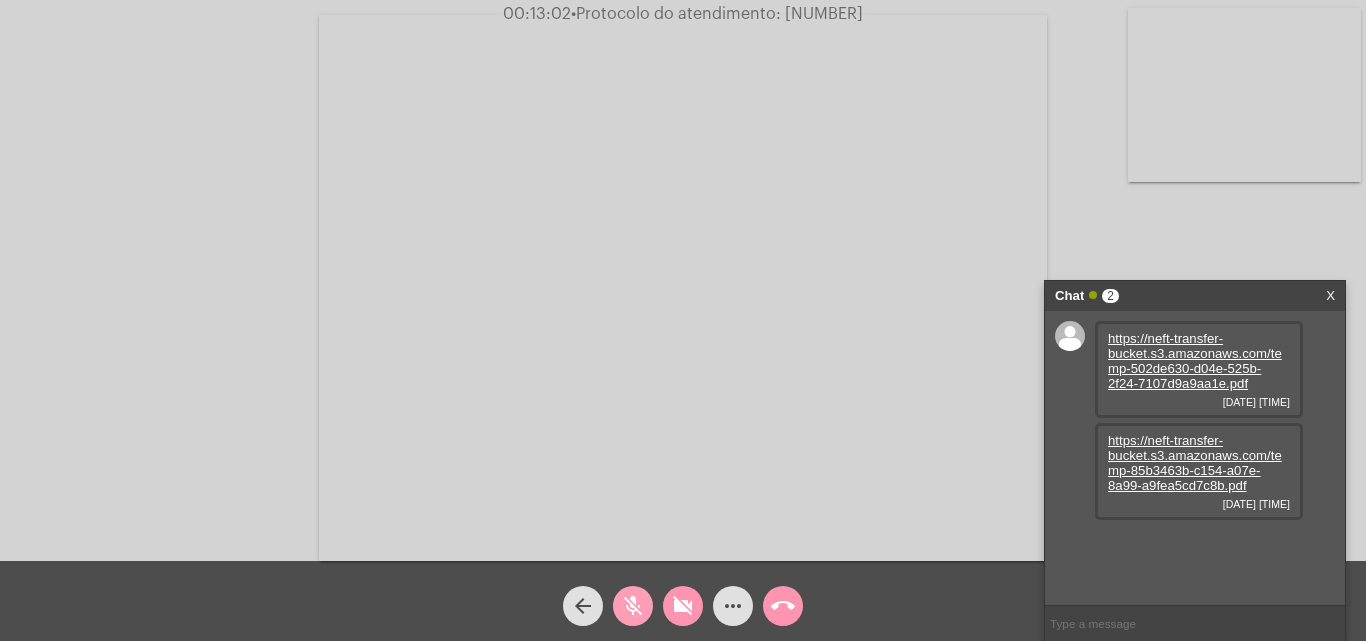 click on "mic_off" 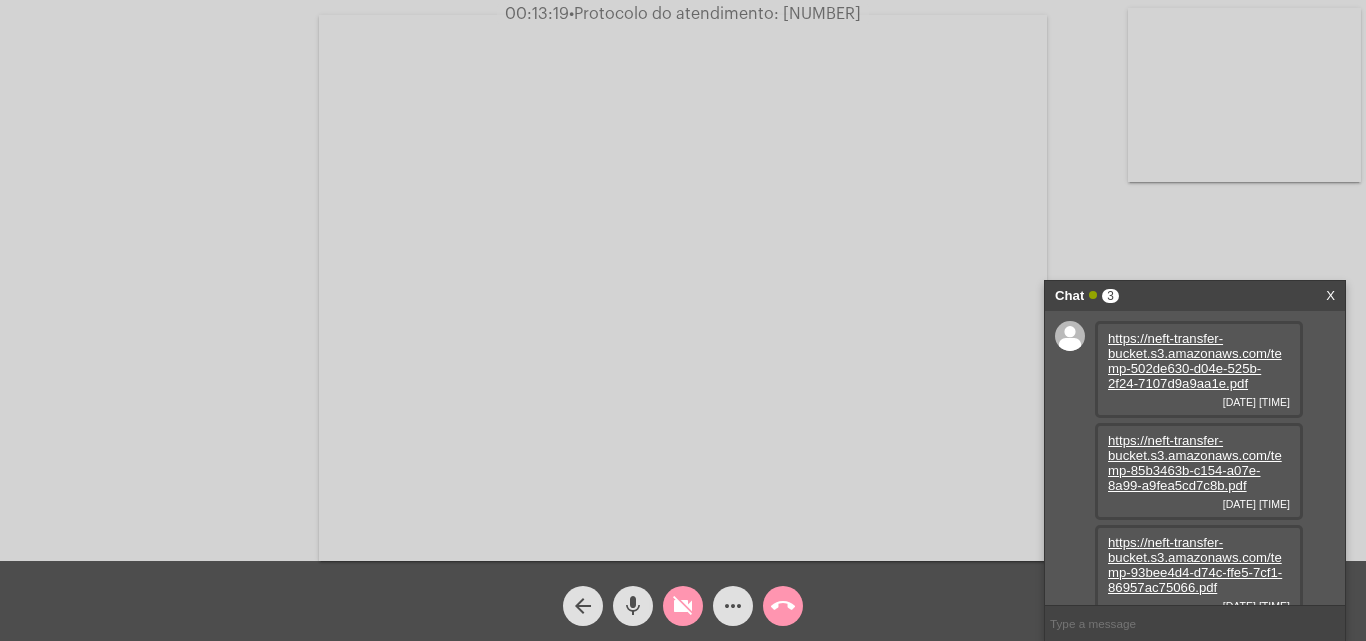 drag, startPoint x: 675, startPoint y: 606, endPoint x: 744, endPoint y: 582, distance: 73.05477 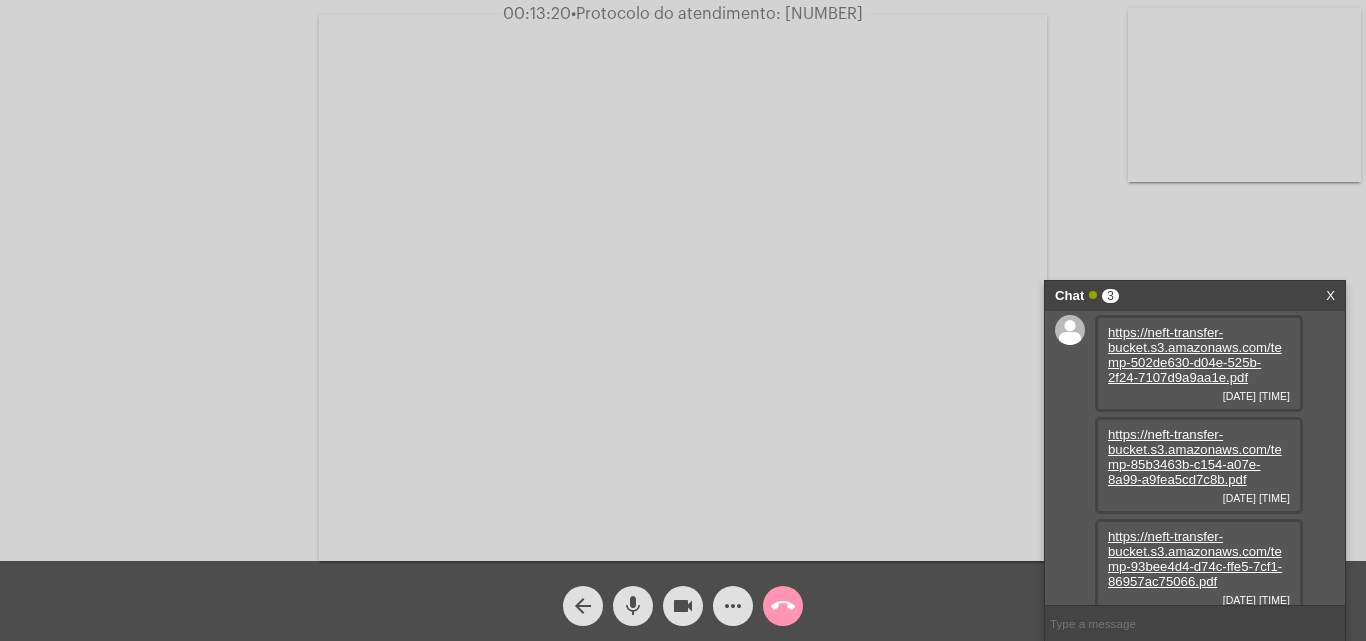 scroll, scrollTop: 17, scrollLeft: 0, axis: vertical 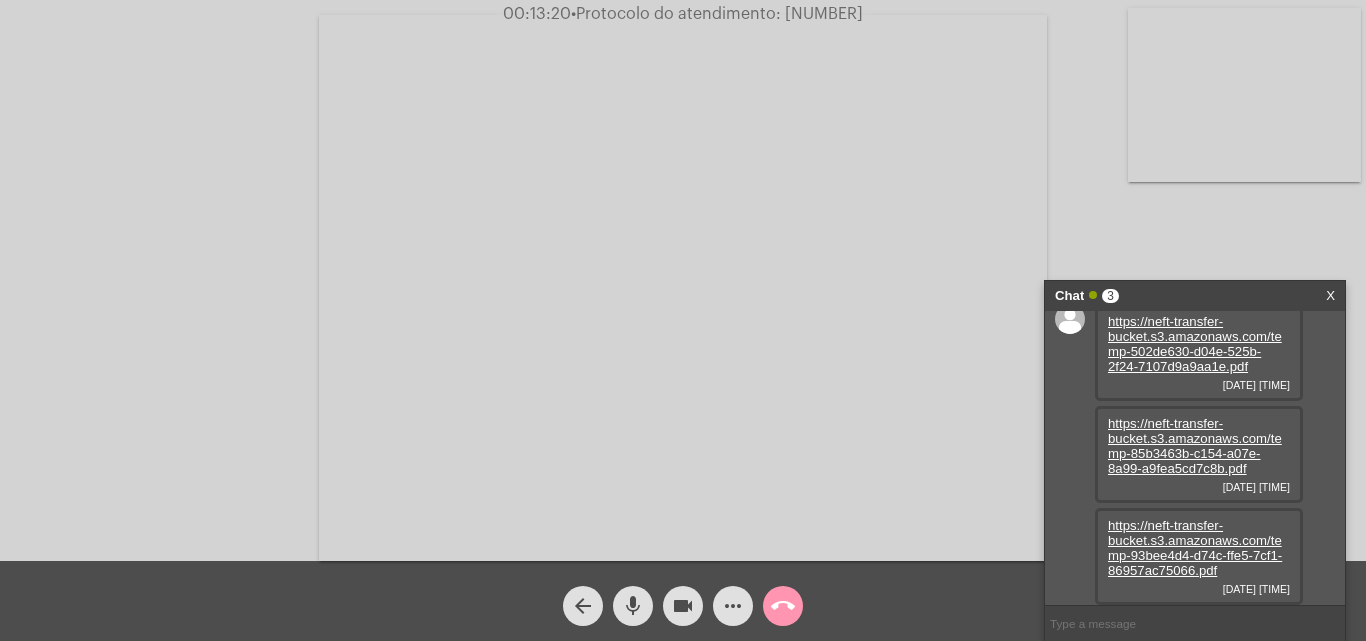 click on "https://neft-transfer-bucket.s3.amazonaws.com/temp-93bee4d4-d74c-ffe5-7cf1-86957ac75066.pdf" at bounding box center (1195, 548) 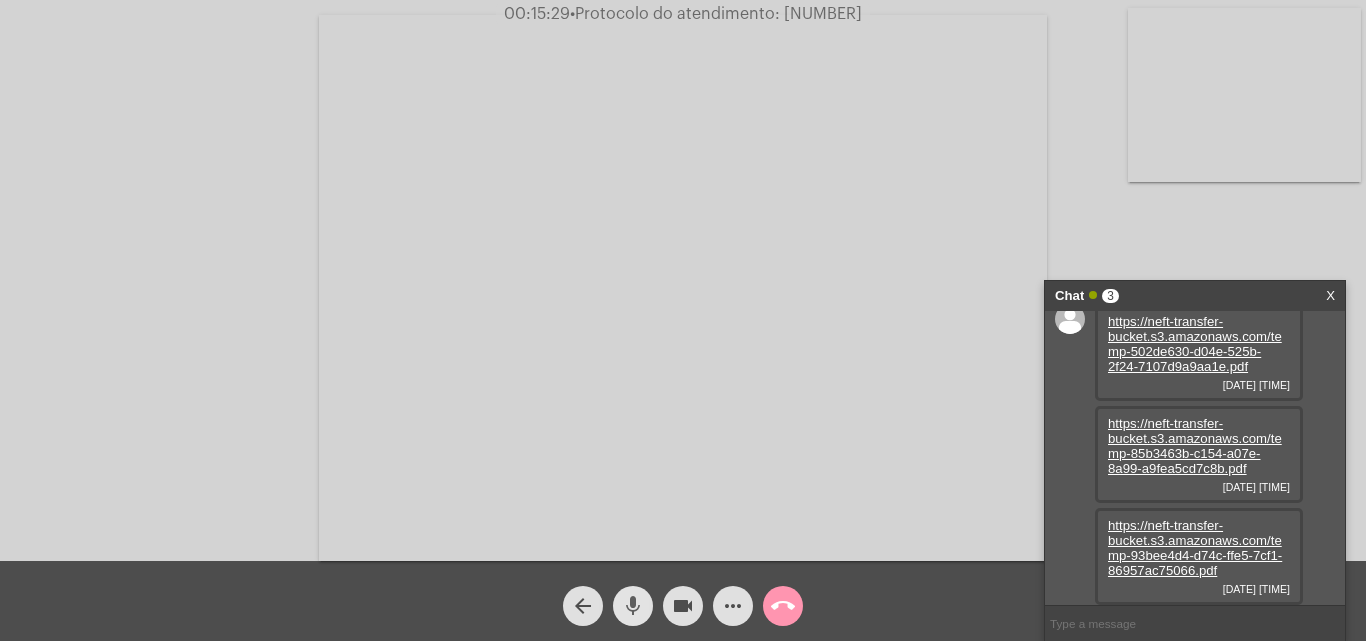 click on "mic" 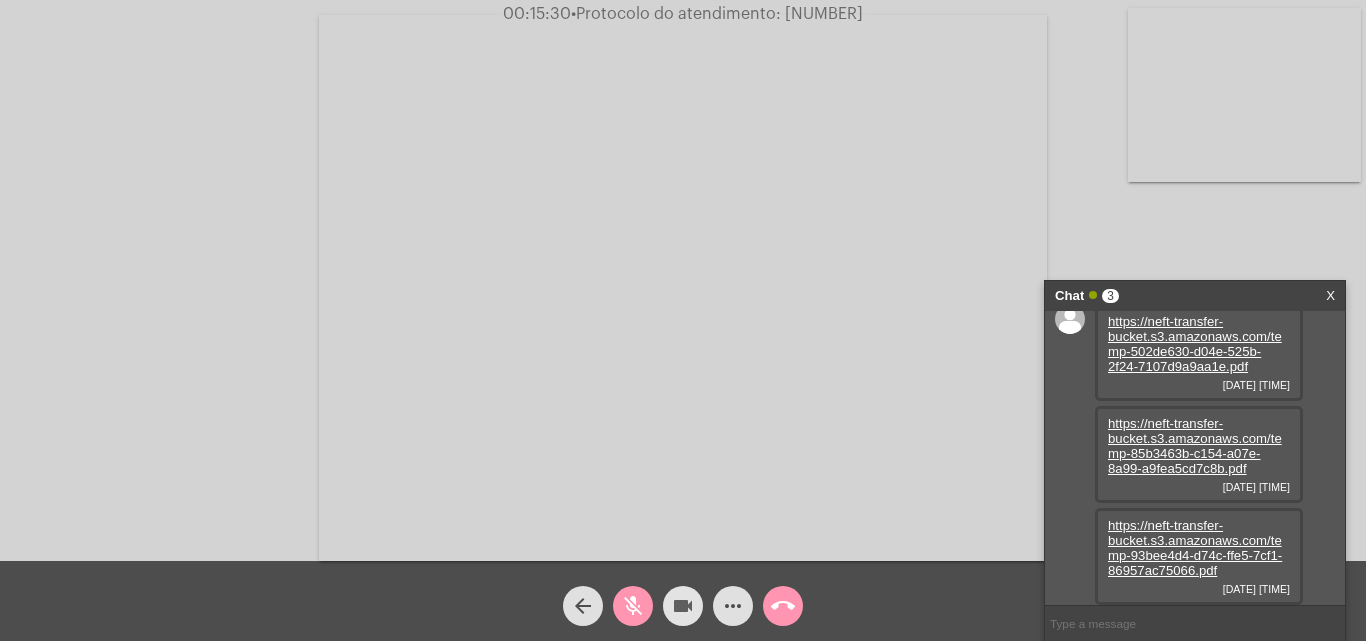 click on "videocam" 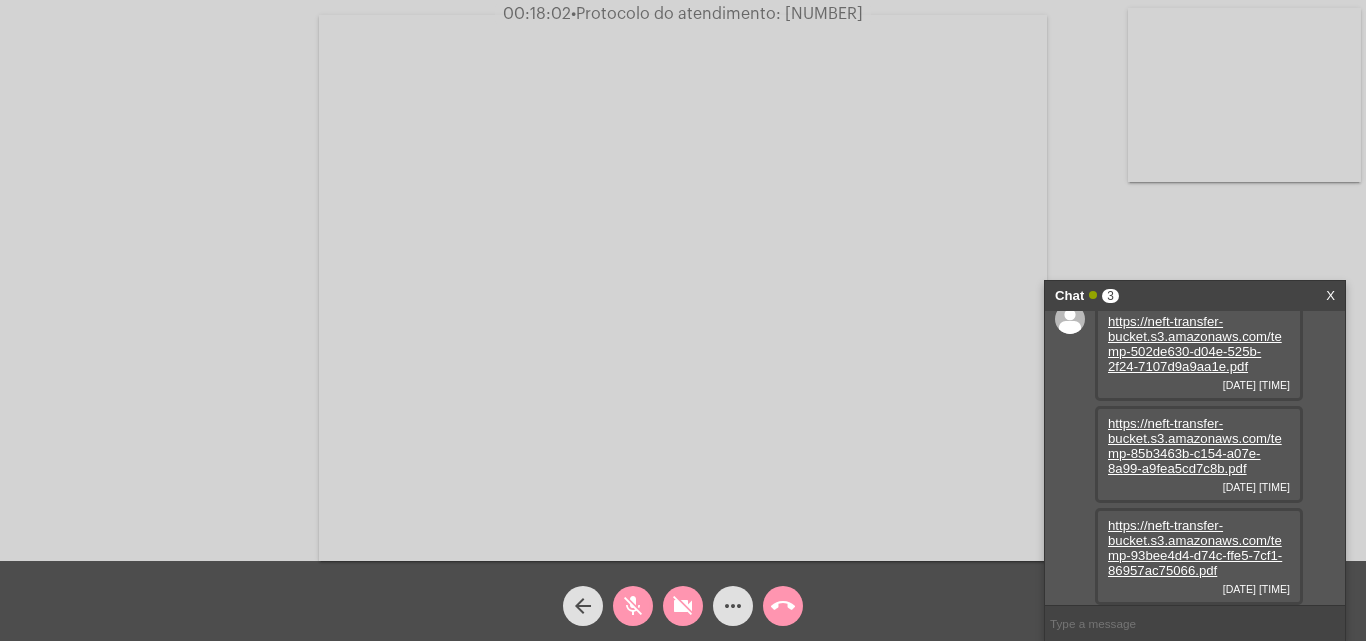 click on "mic_off" 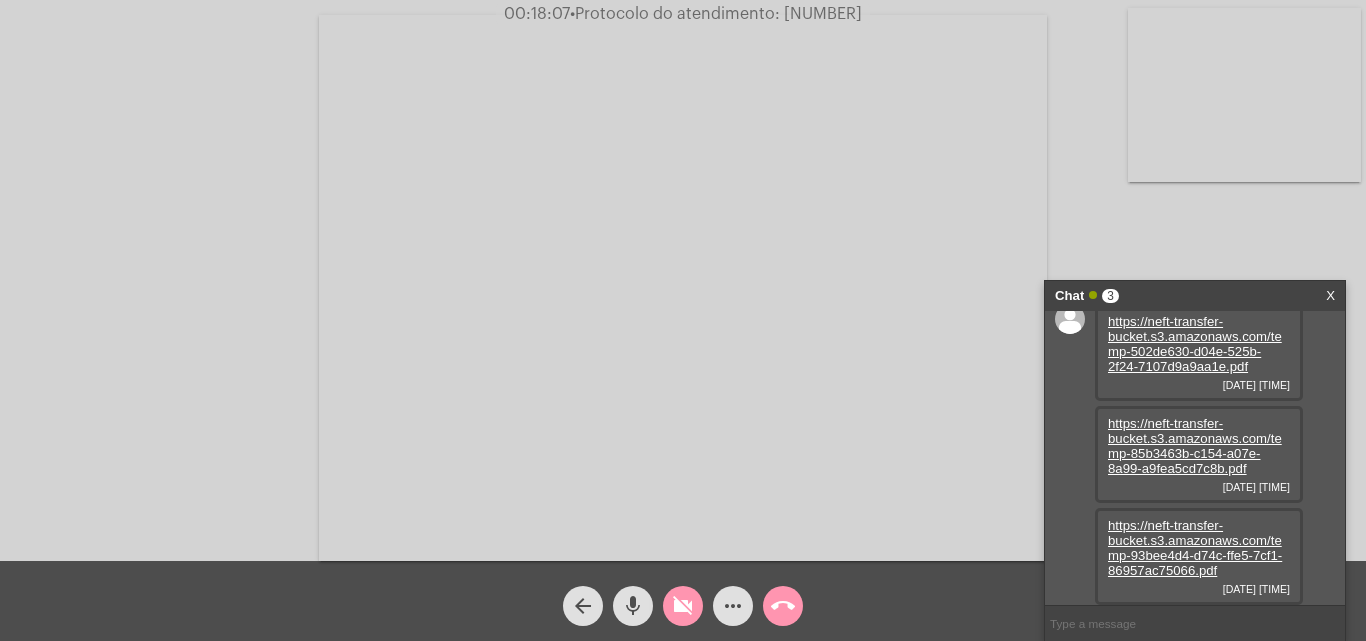 click on "mic" 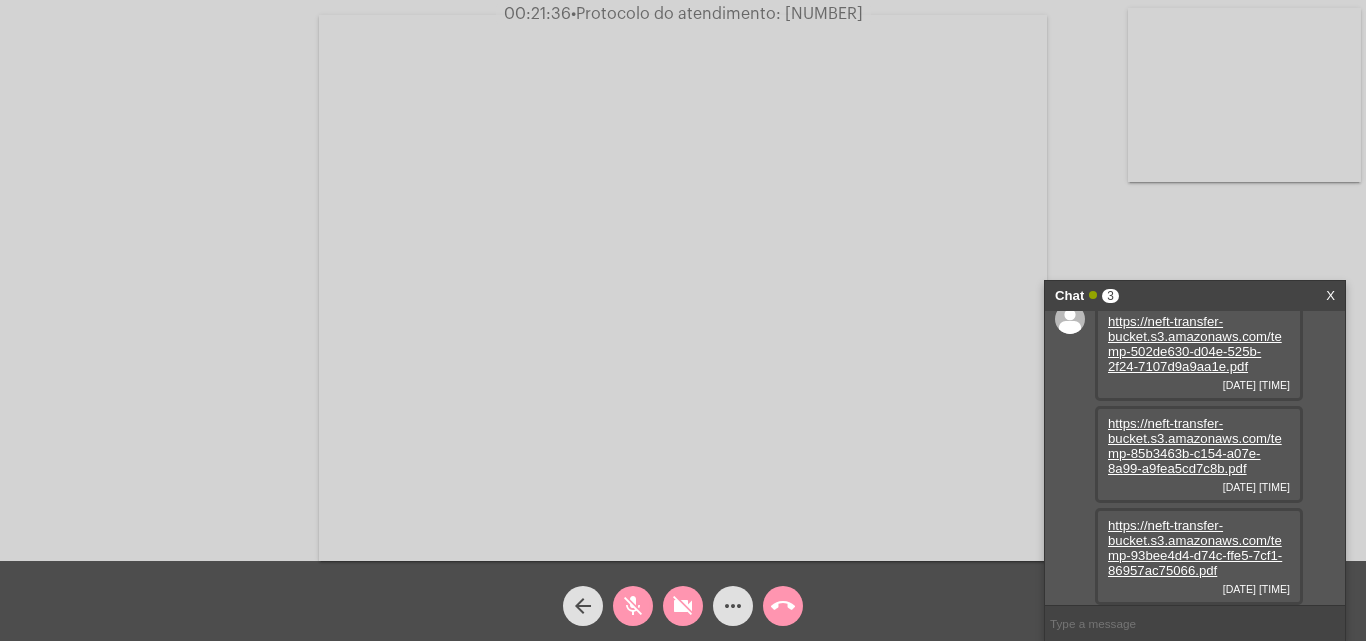 click on "mic_off" 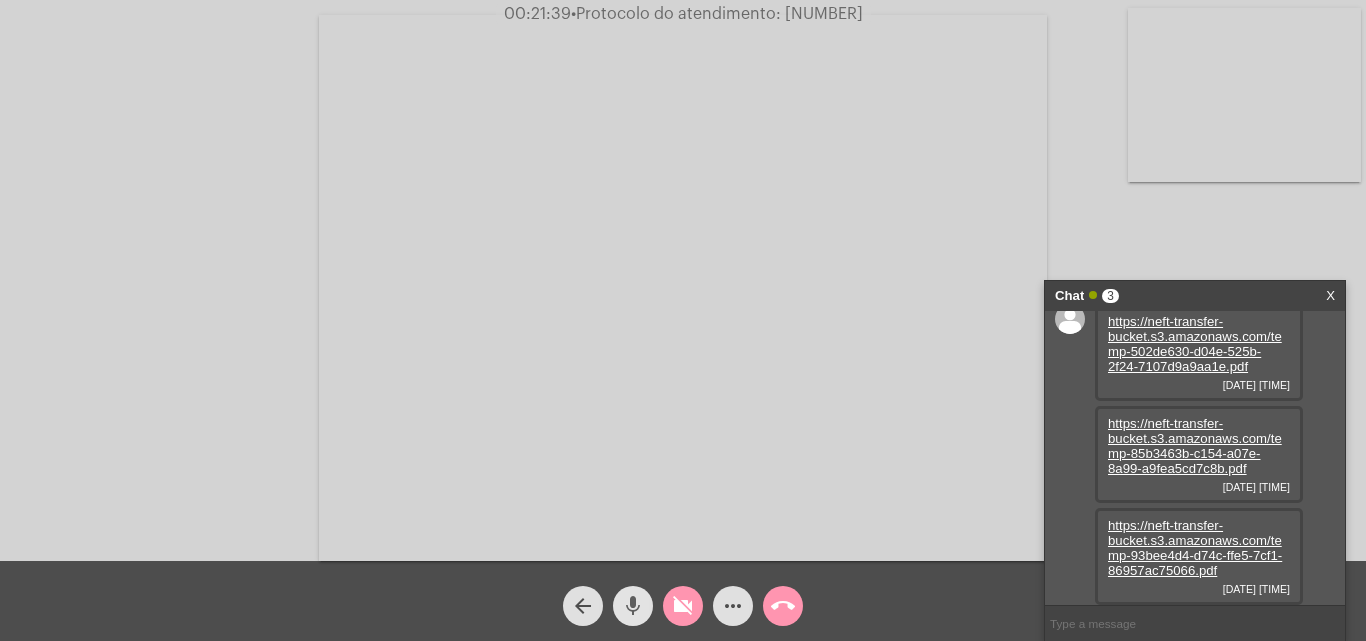 click on "mic" 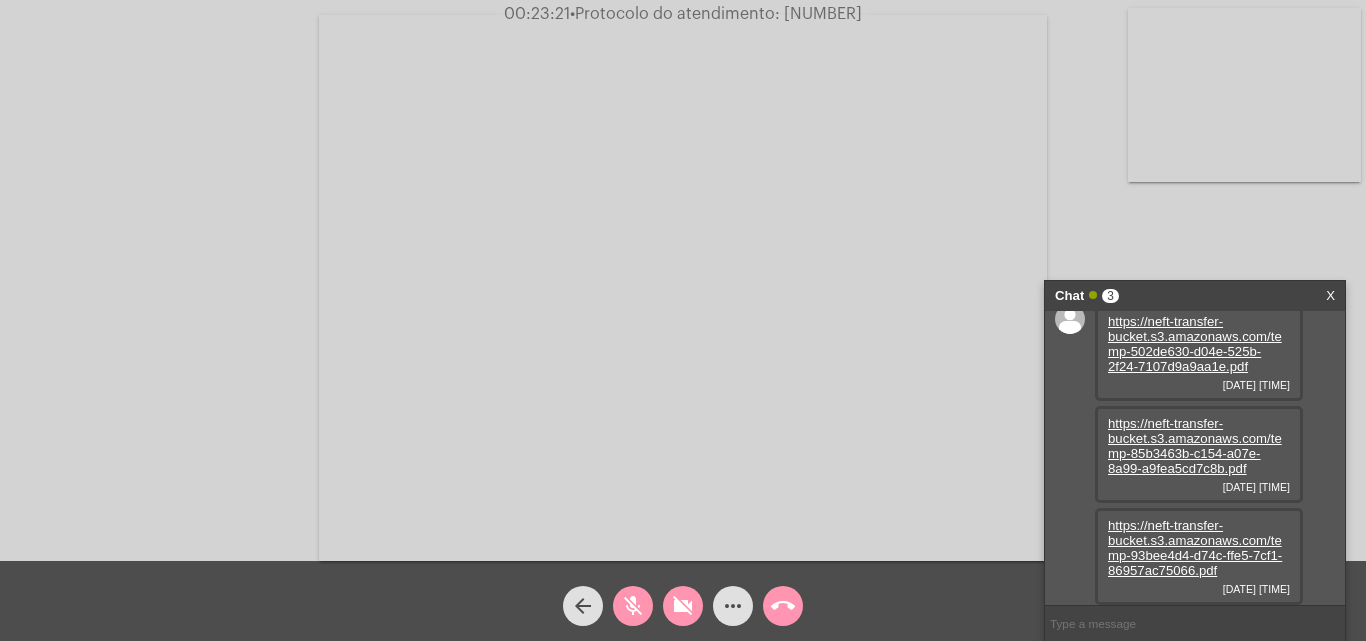 click on "videocam_off" 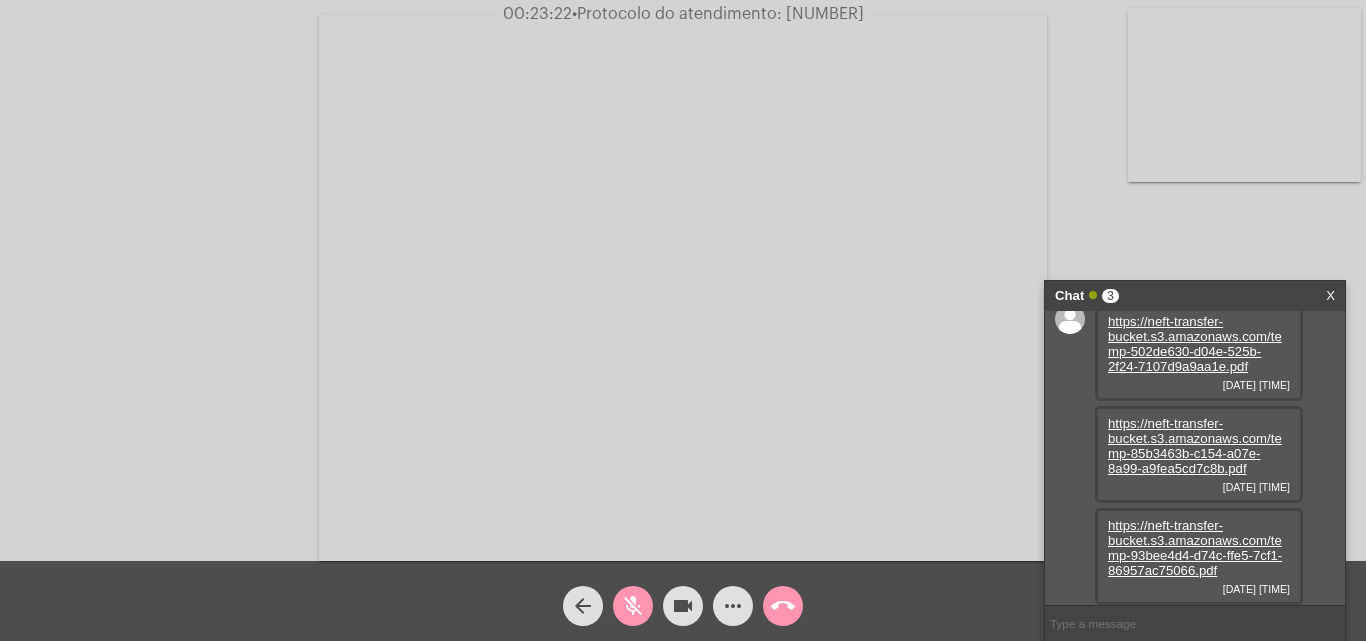 click on "mic_off" 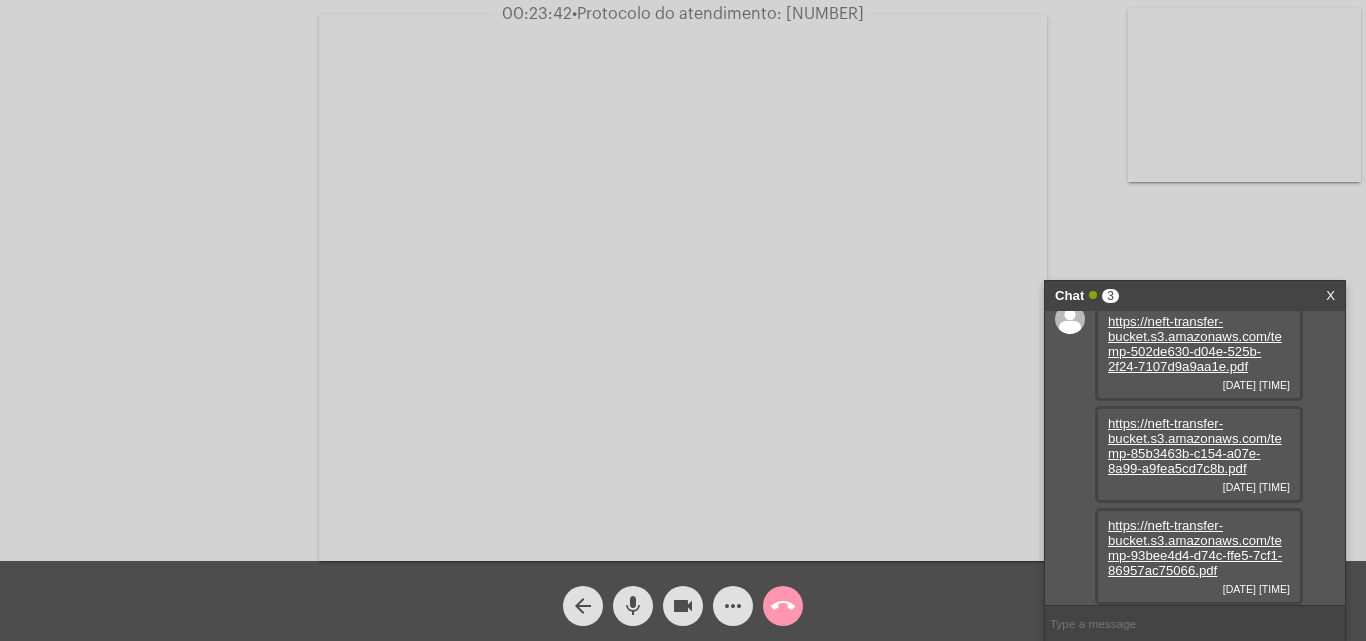 click on "more_horiz" 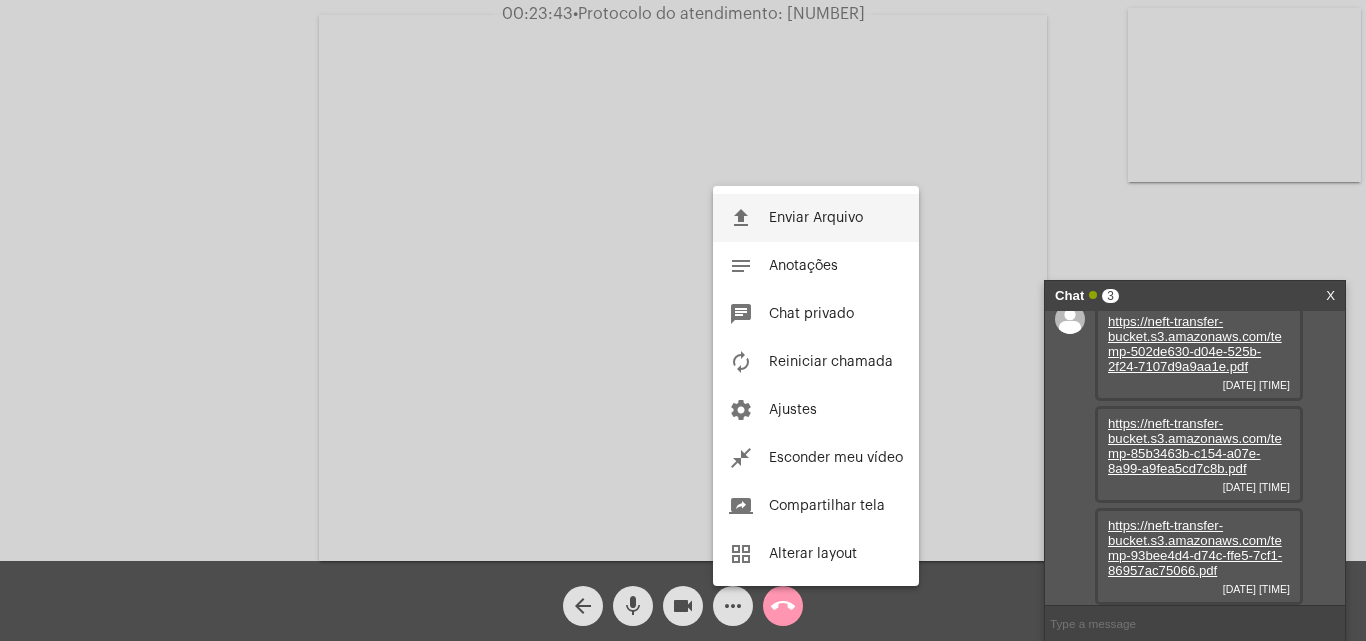 click on "Enviar Arquivo" at bounding box center [816, 218] 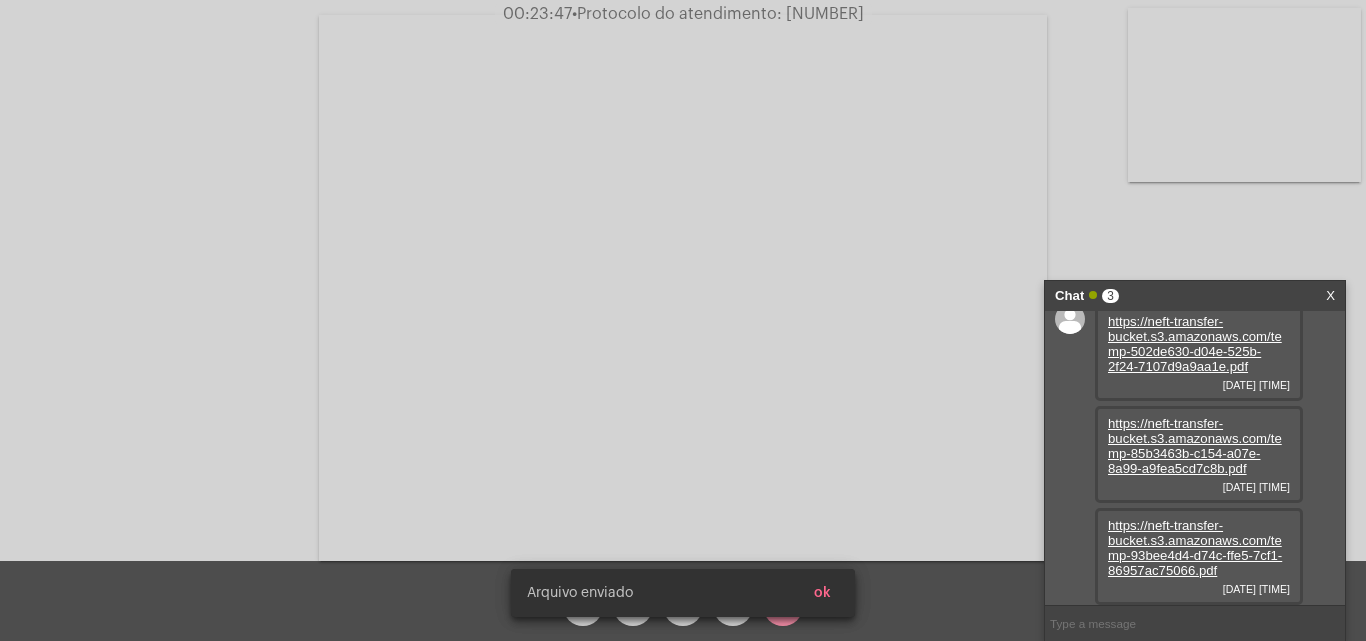 scroll, scrollTop: 119, scrollLeft: 0, axis: vertical 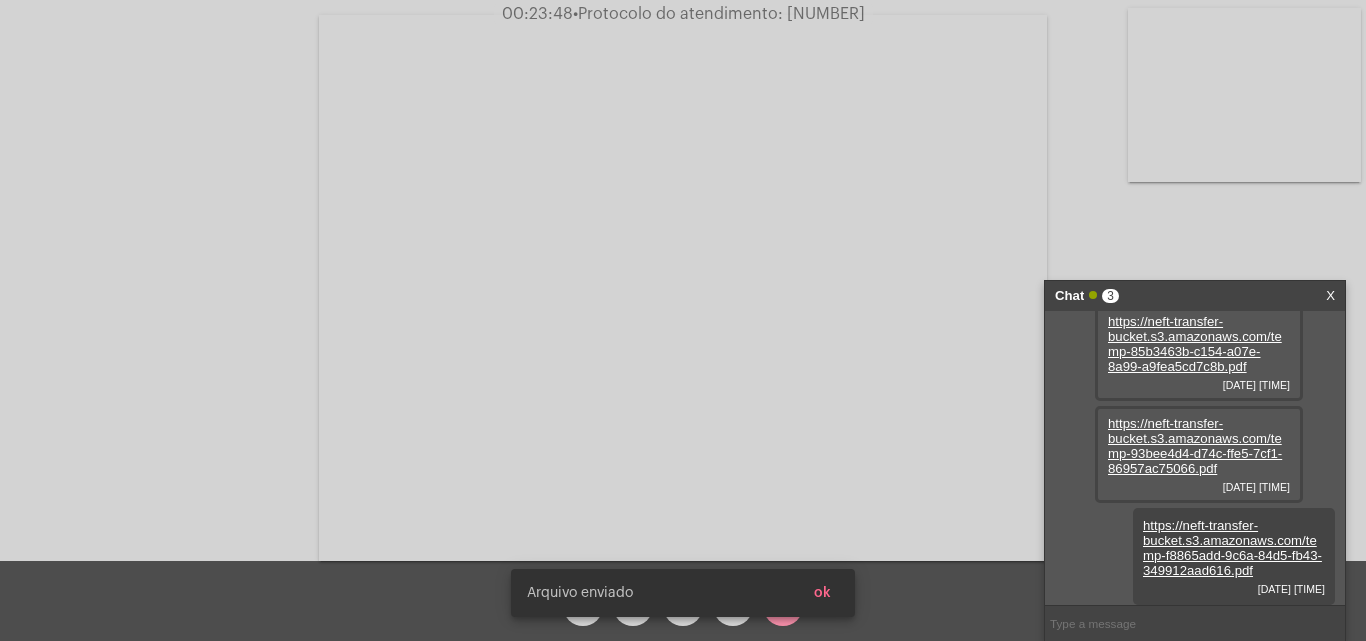 click on "ok" at bounding box center (822, 593) 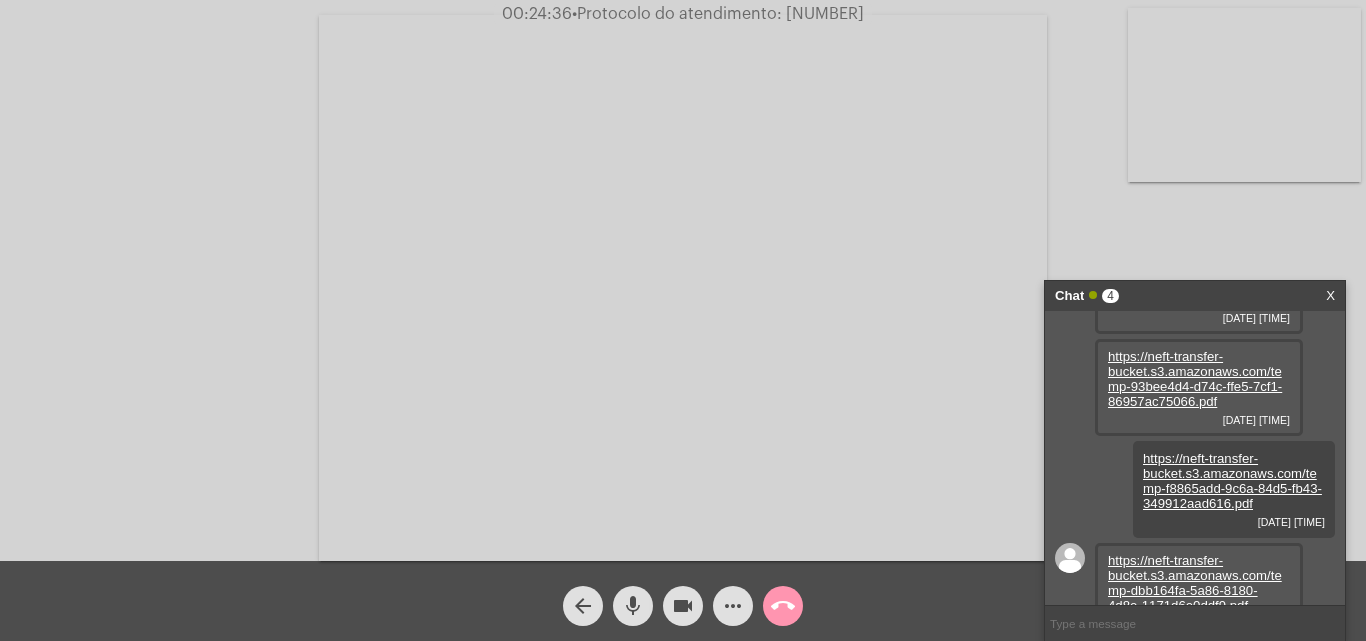 scroll, scrollTop: 221, scrollLeft: 0, axis: vertical 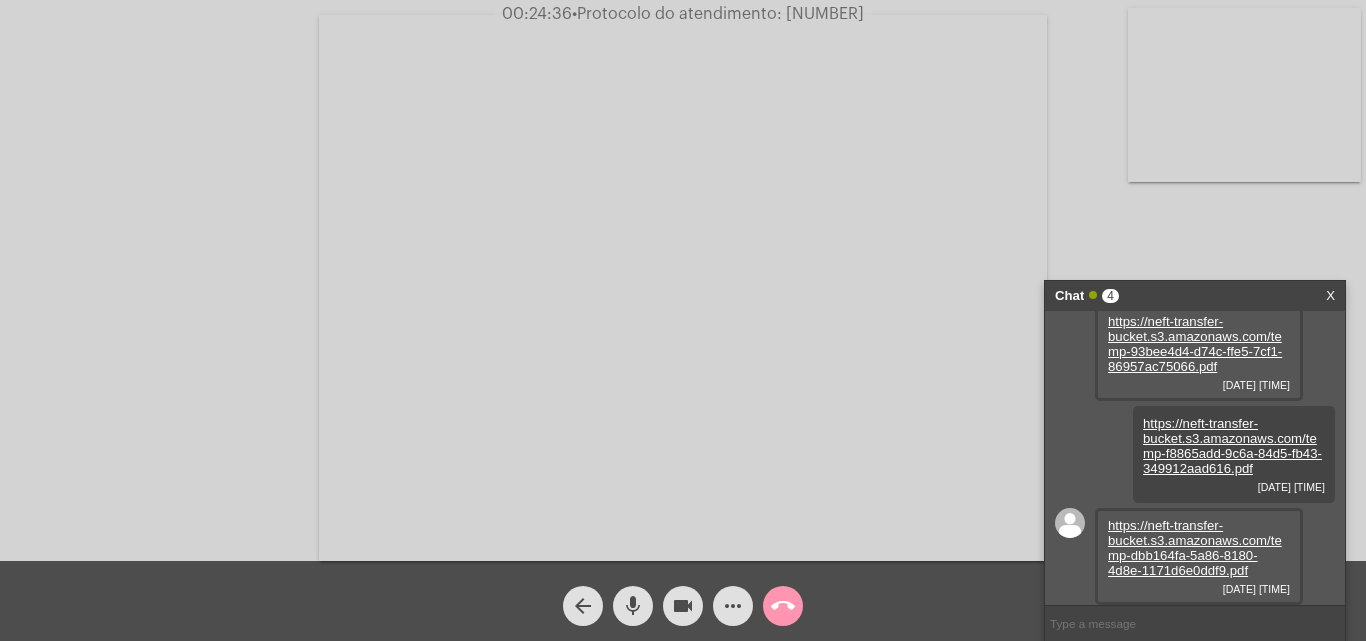 click on "https://neft-transfer-bucket.s3.amazonaws.com/temp-dbb164fa-5a86-8180-4d8e-1171d6e0ddf9.pdf" at bounding box center (1195, 548) 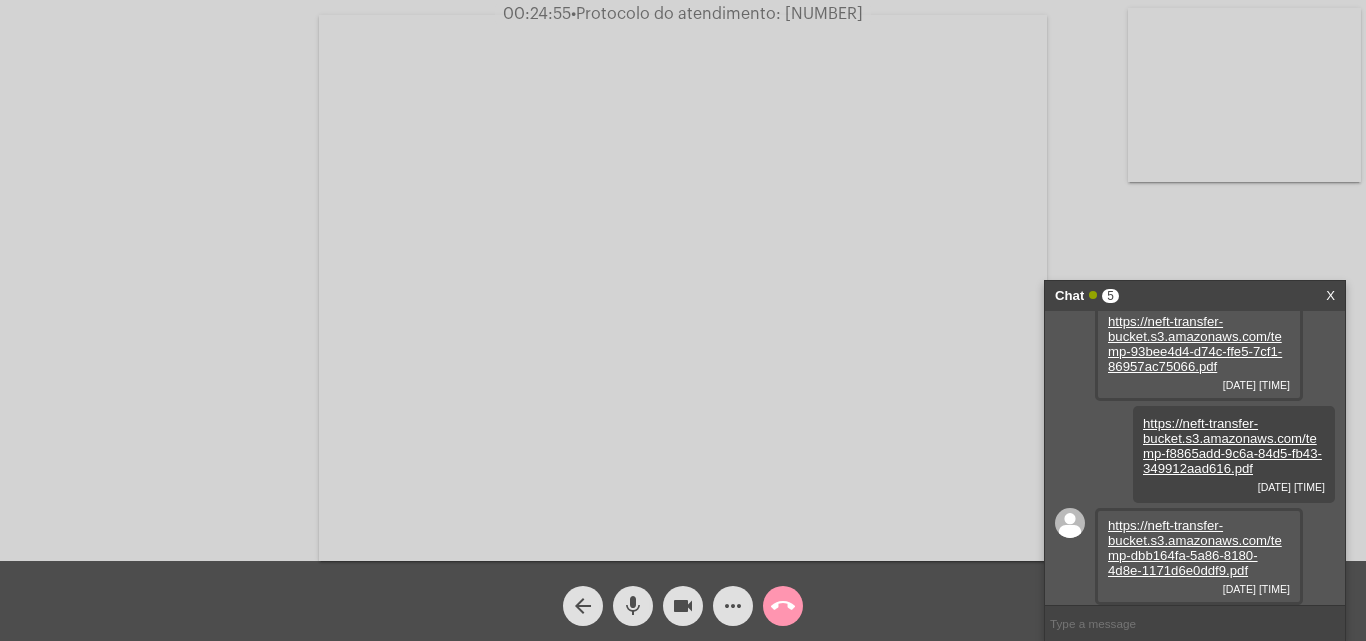 click on "https://neft-transfer-bucket.s3.amazonaws.com/temp-b3700668-103d-8b68-6ae7-91729c3a66e4.pdf" at bounding box center [1195, 650] 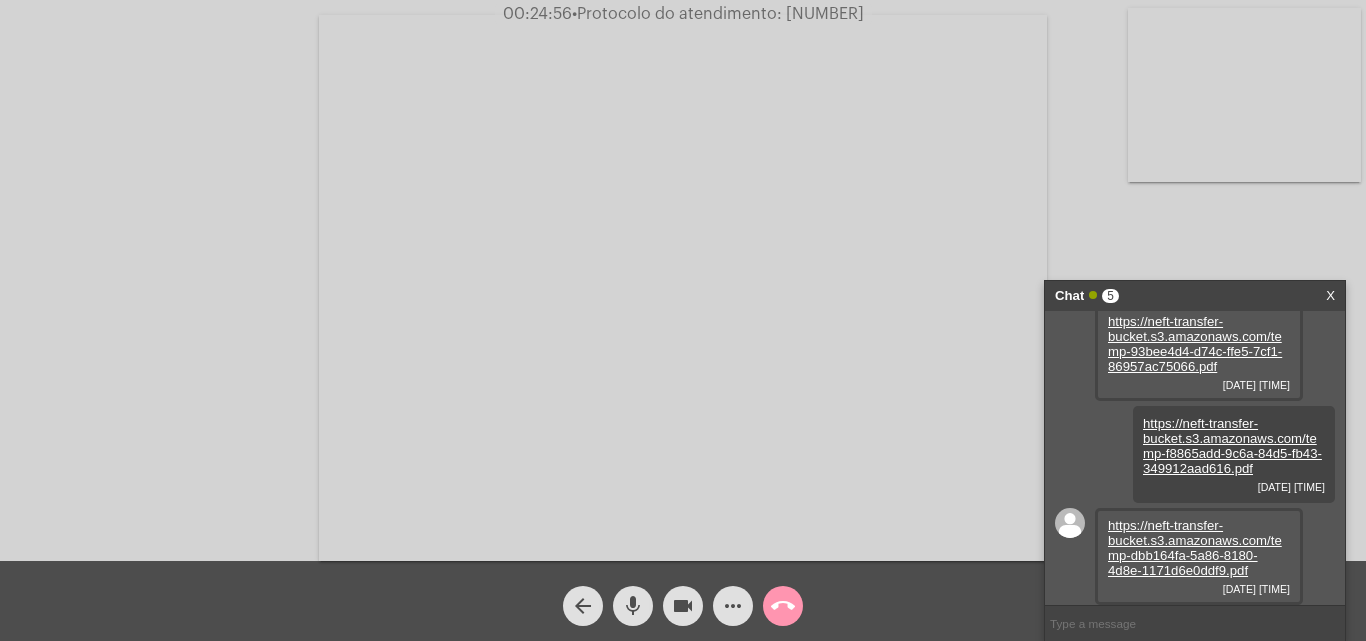 scroll, scrollTop: 323, scrollLeft: 0, axis: vertical 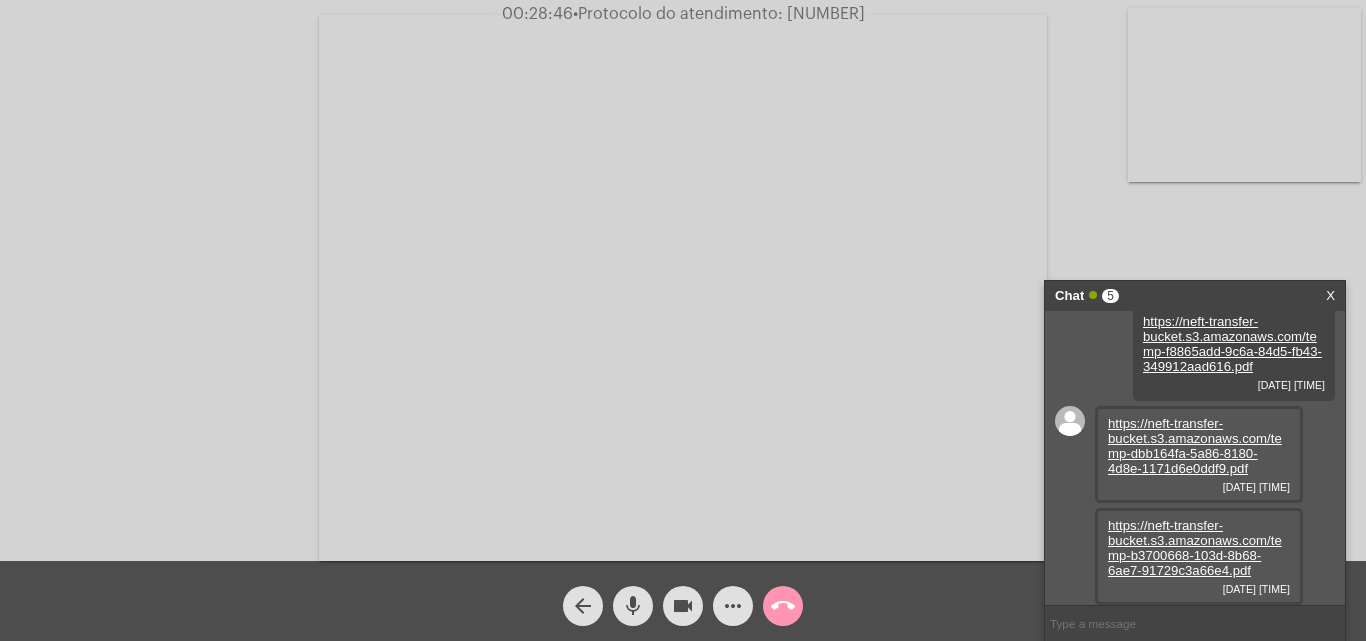 click on "more_horiz" 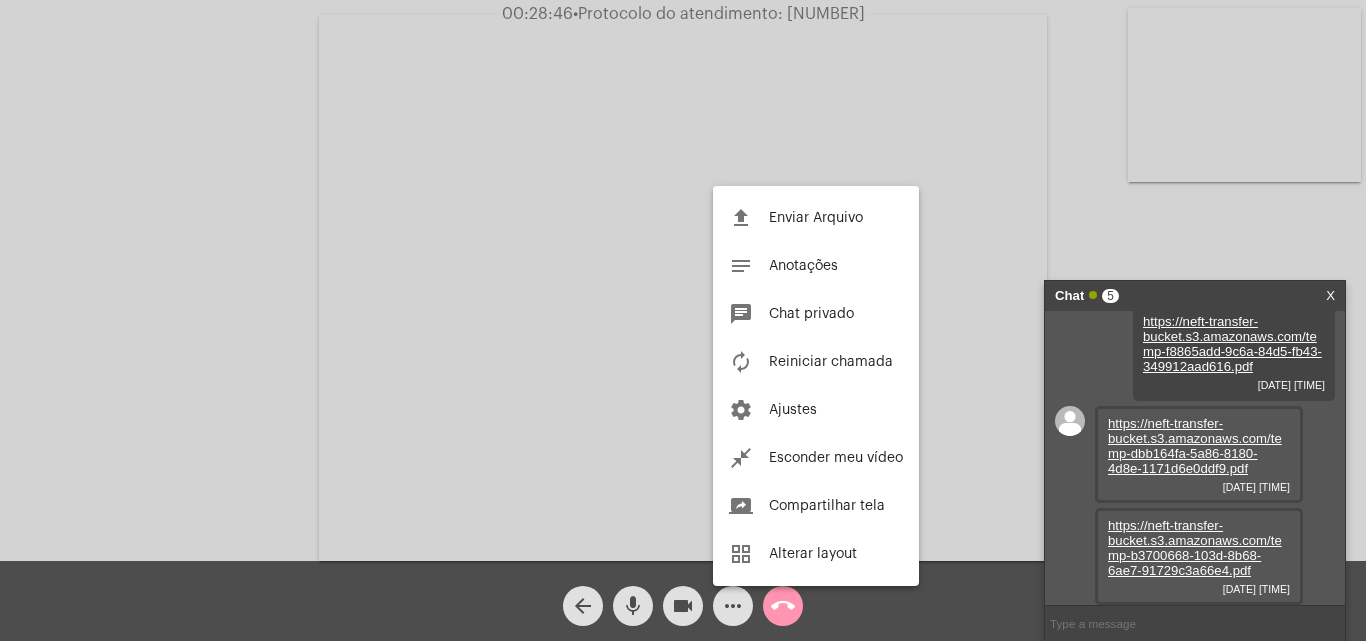 click on "Enviar Arquivo" at bounding box center [816, 218] 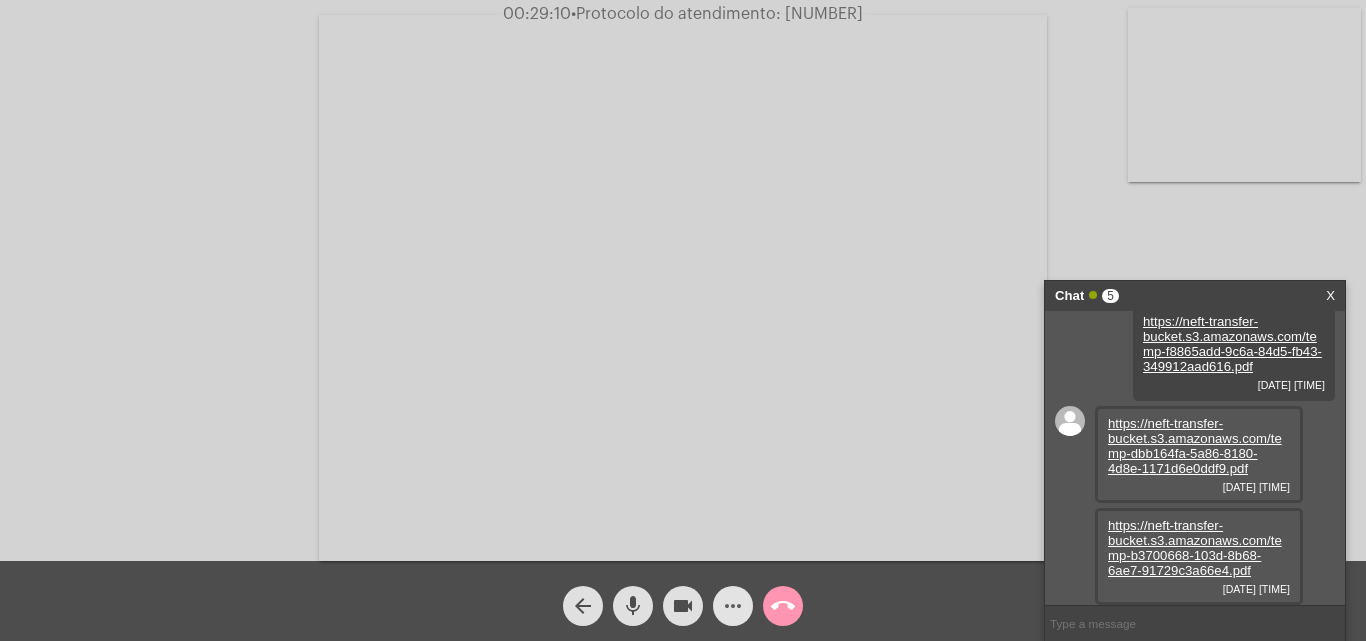 click on "more_horiz" 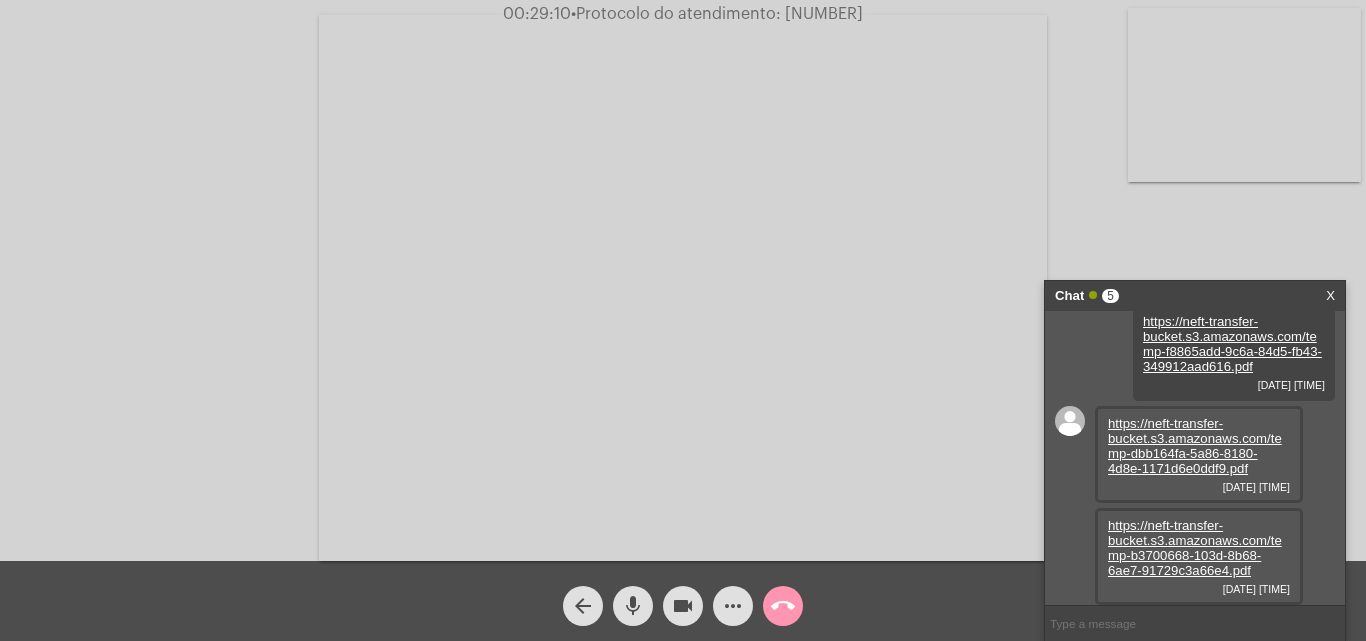 click on "more_horiz" 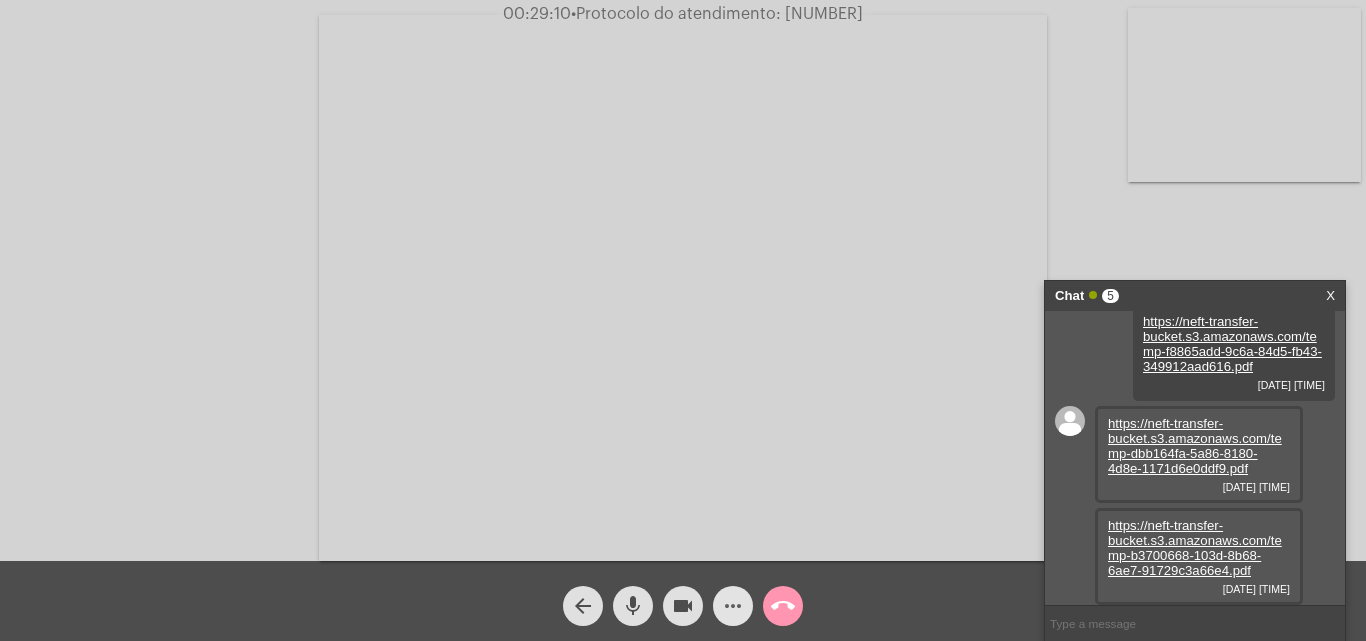 click on "more_horiz" 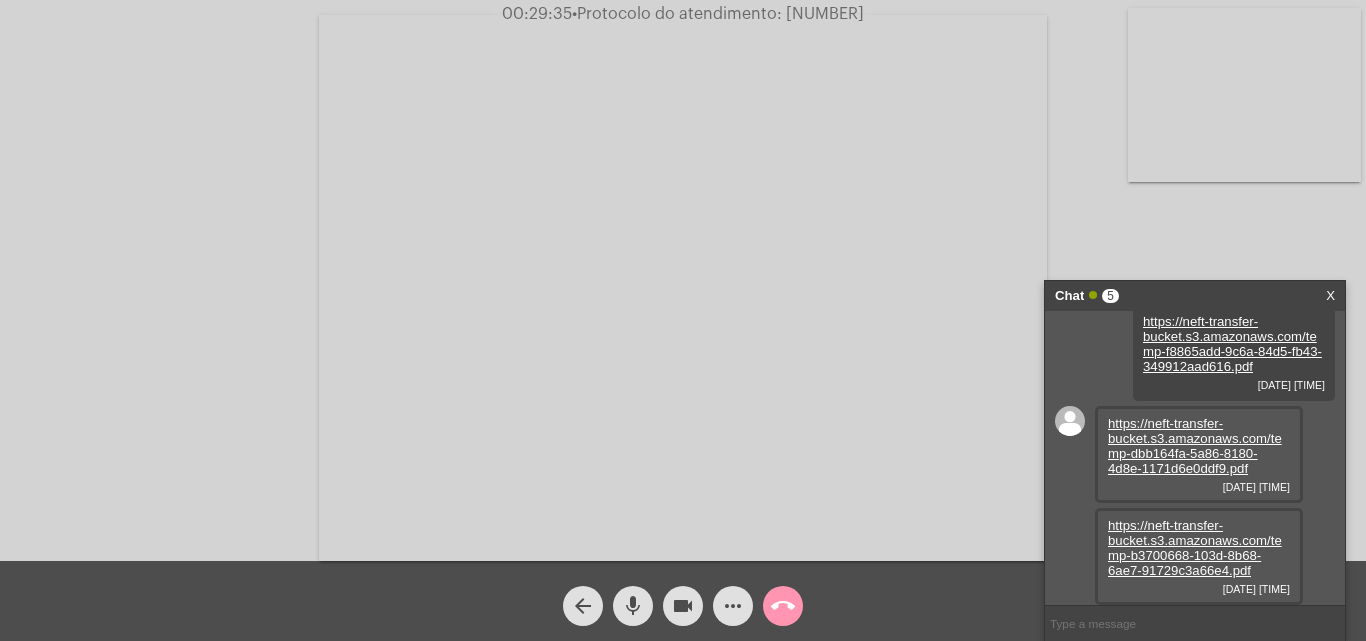 type 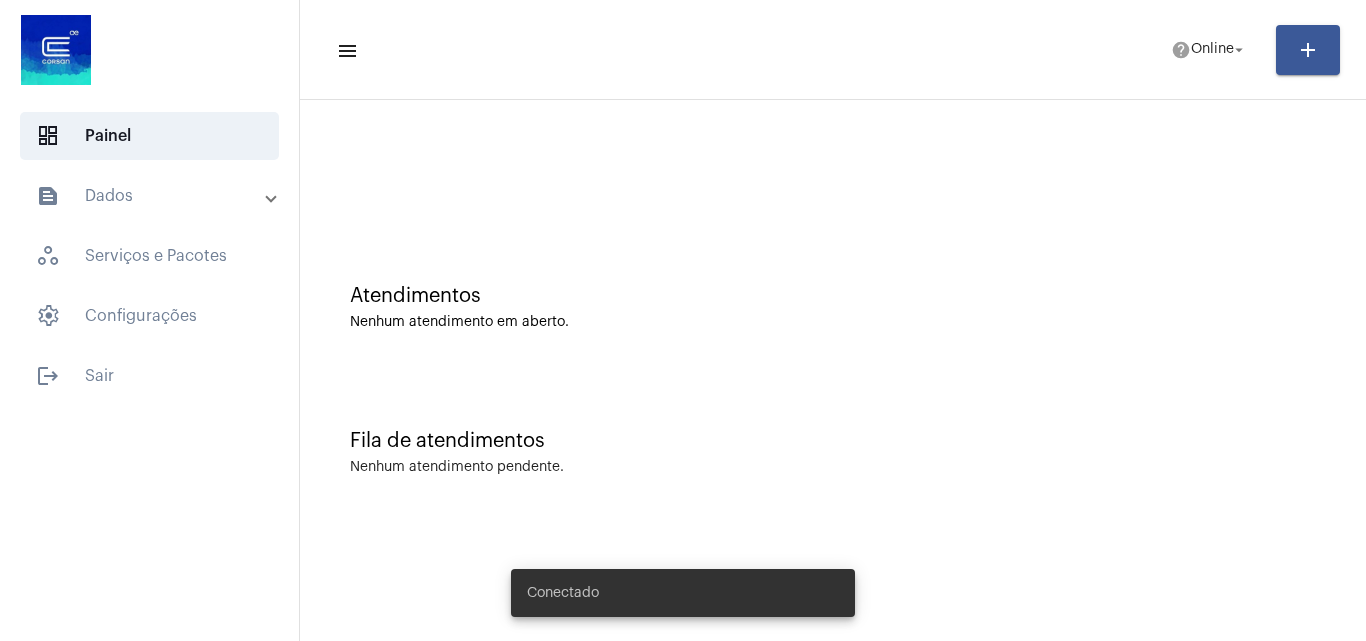 scroll, scrollTop: 0, scrollLeft: 0, axis: both 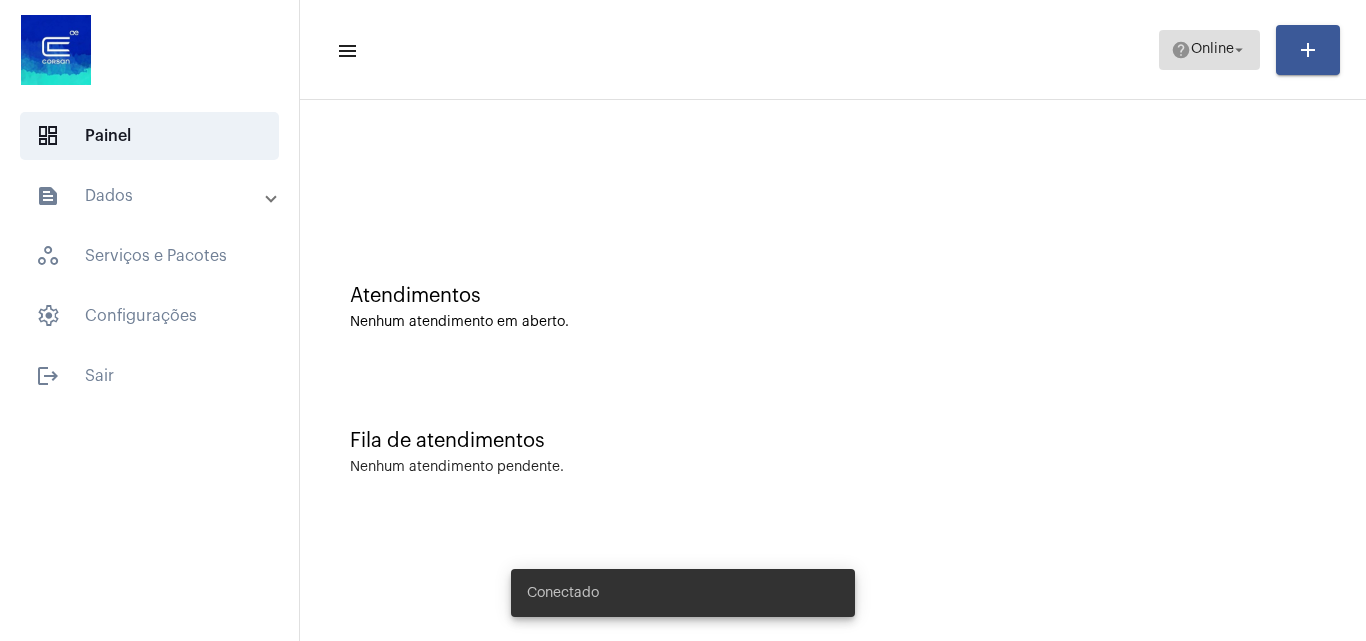 click on "help" 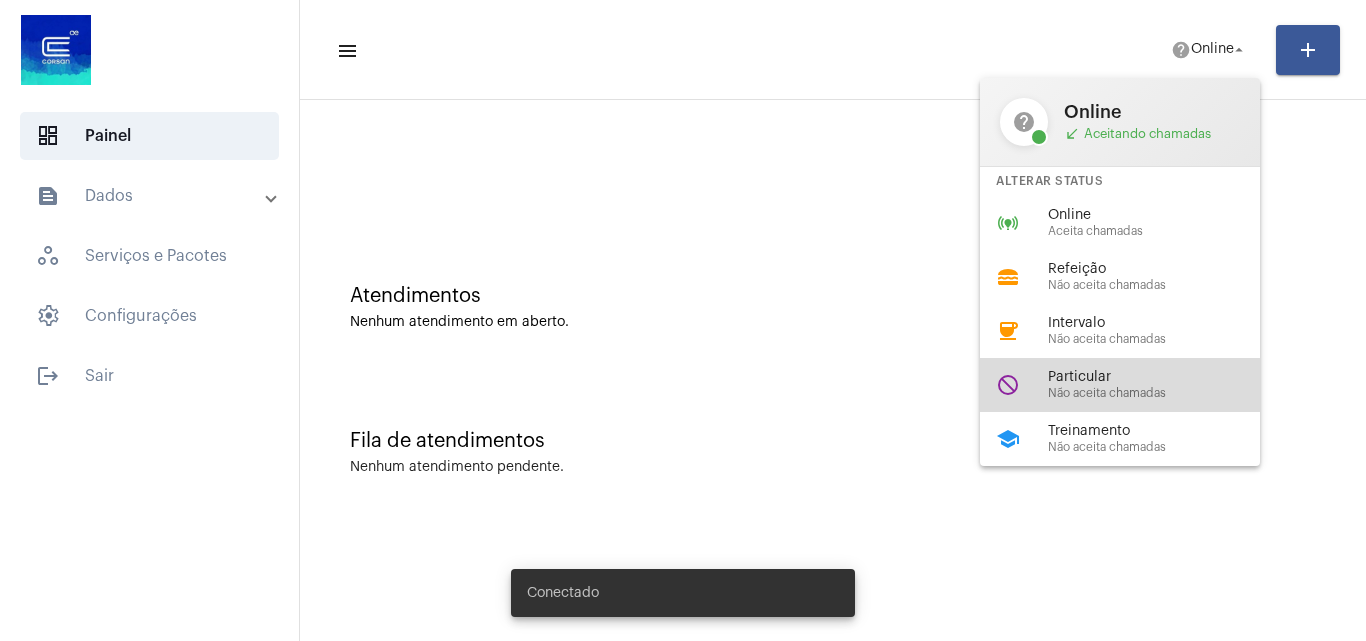 click on "Não aceita chamadas" at bounding box center [1162, 393] 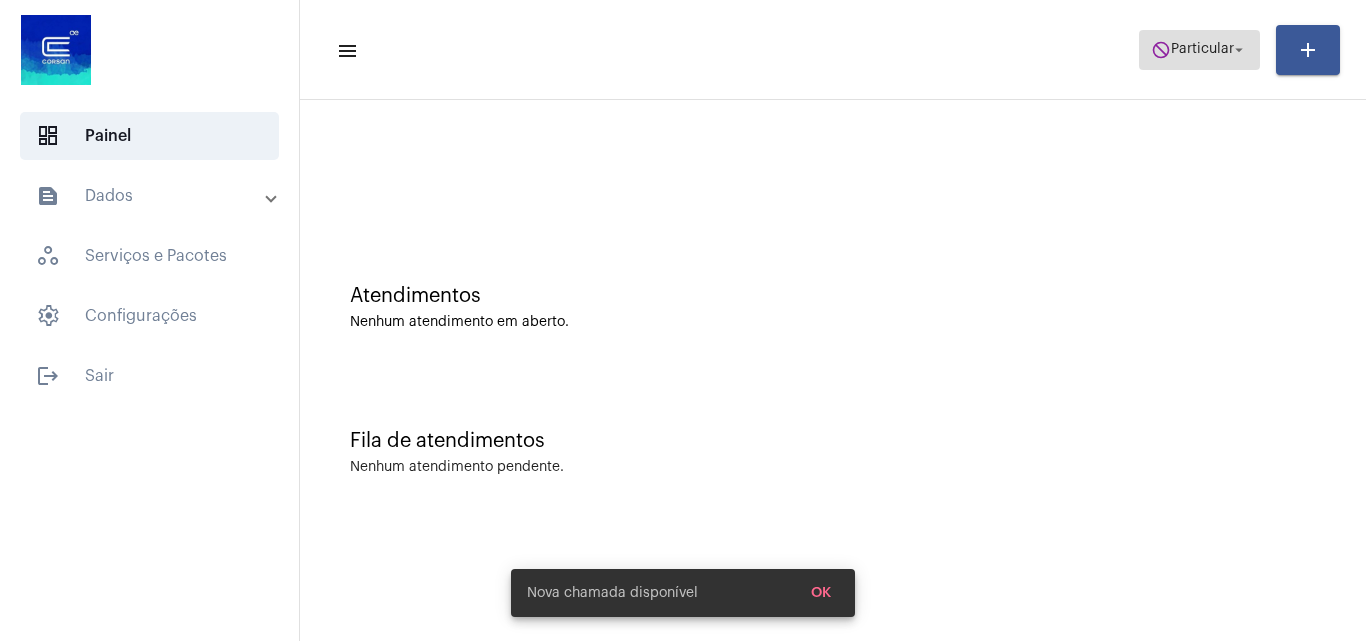 click on "Particular" 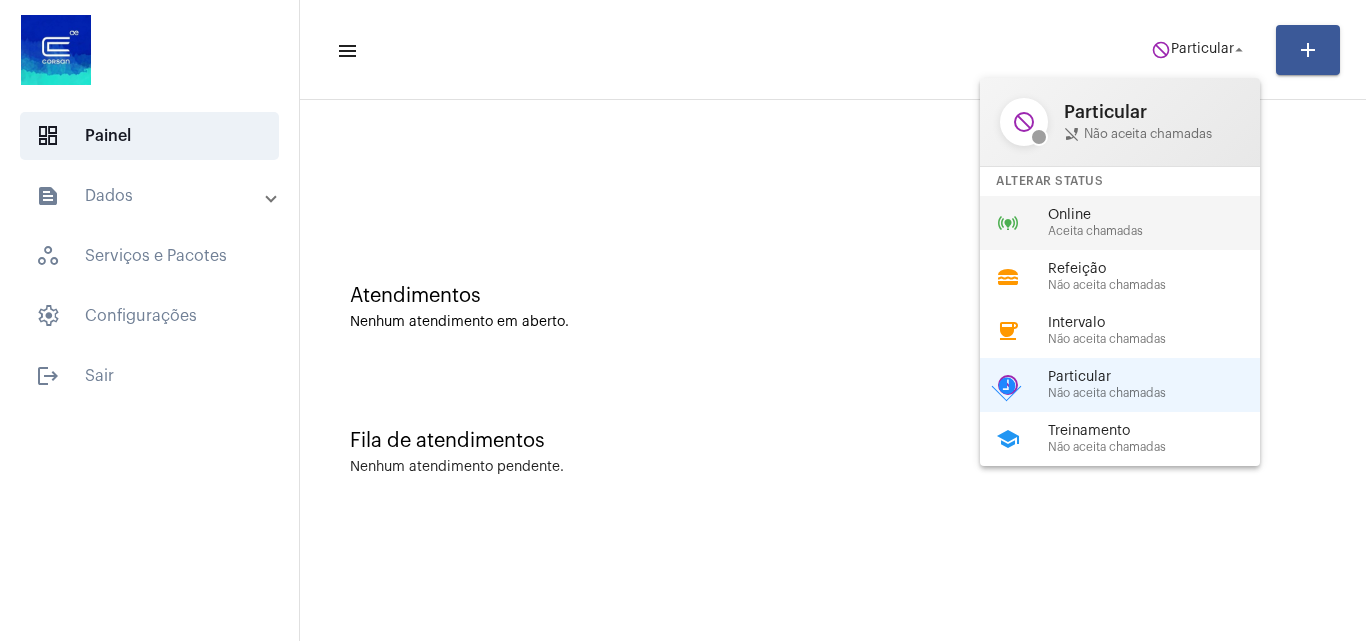 click on "Aceita chamadas" at bounding box center (1162, 231) 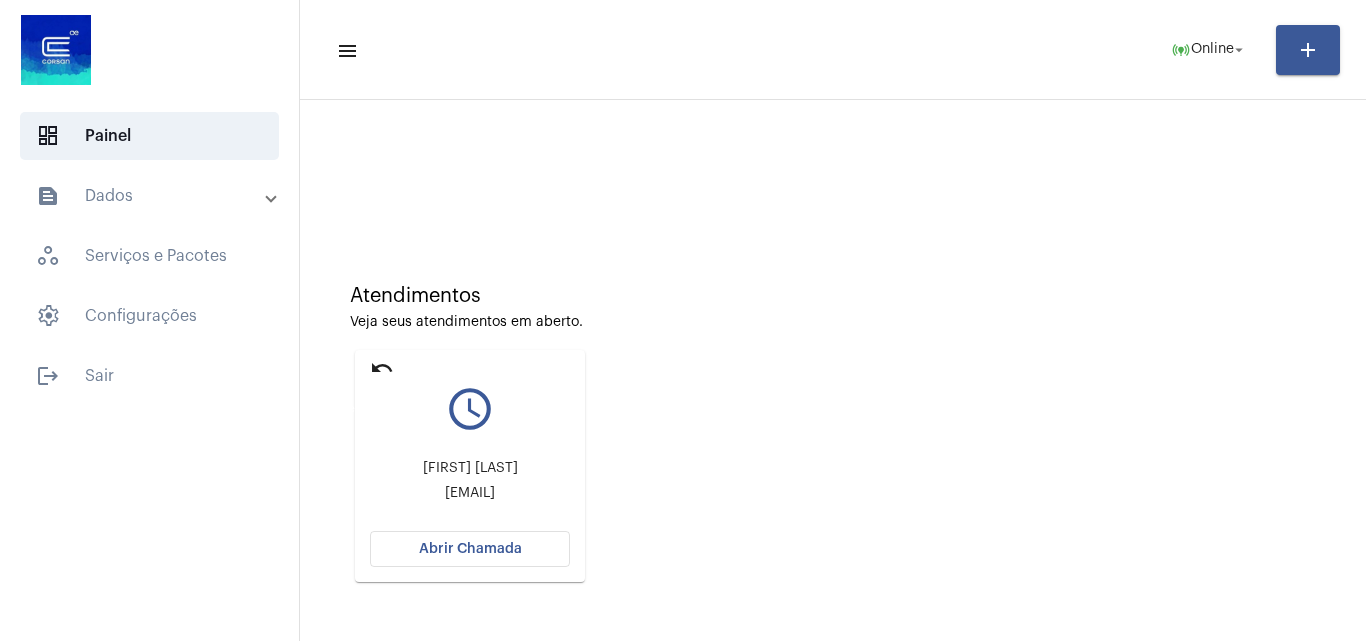 click on "undo" 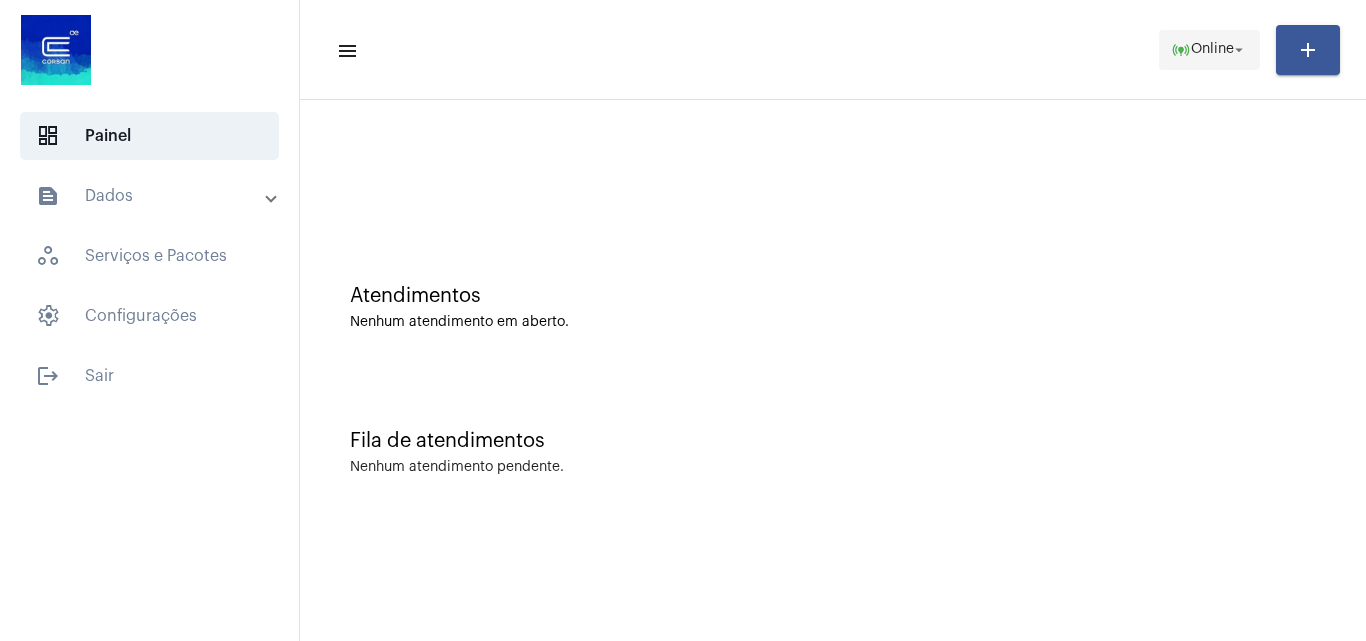 click on "online_prediction  Online arrow_drop_down" 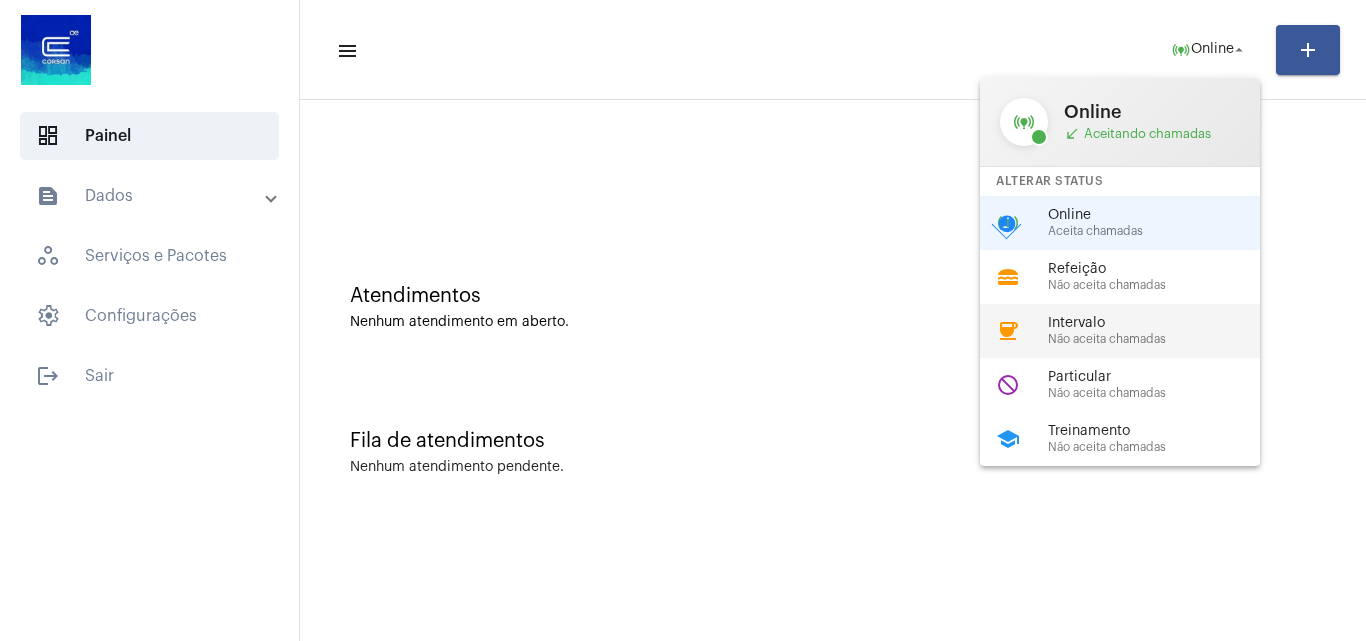 click on "Intervalo" at bounding box center [1162, 323] 